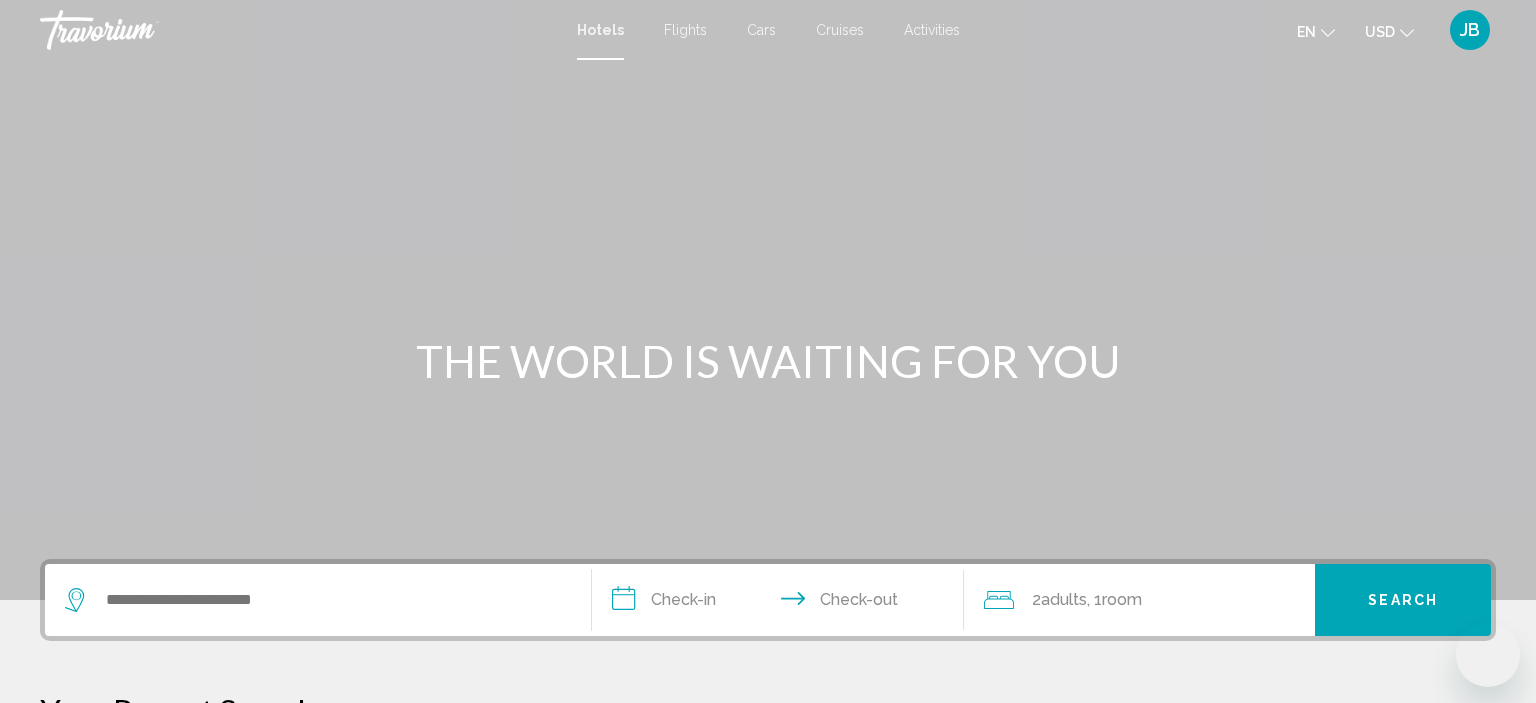 scroll, scrollTop: 0, scrollLeft: 0, axis: both 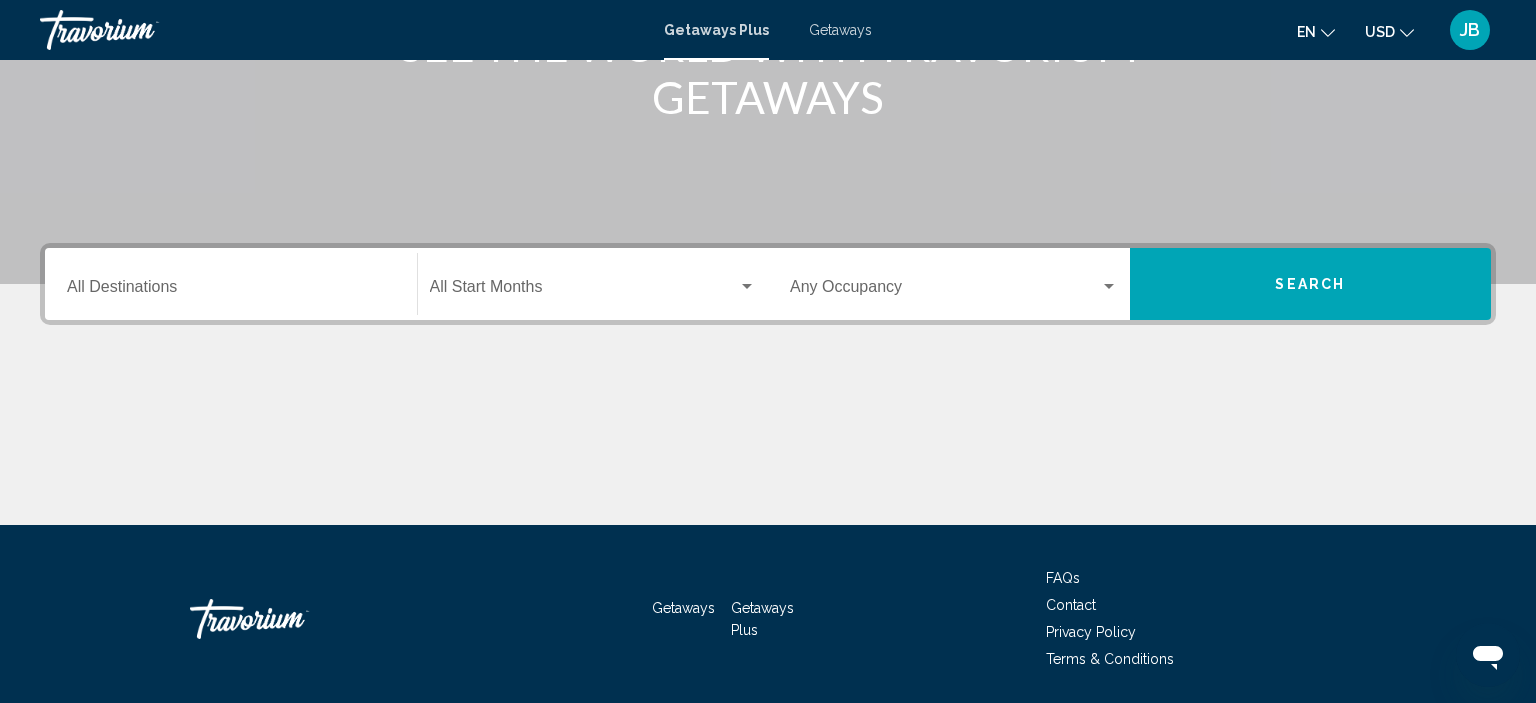 click on "Destination All Destinations" at bounding box center [231, 284] 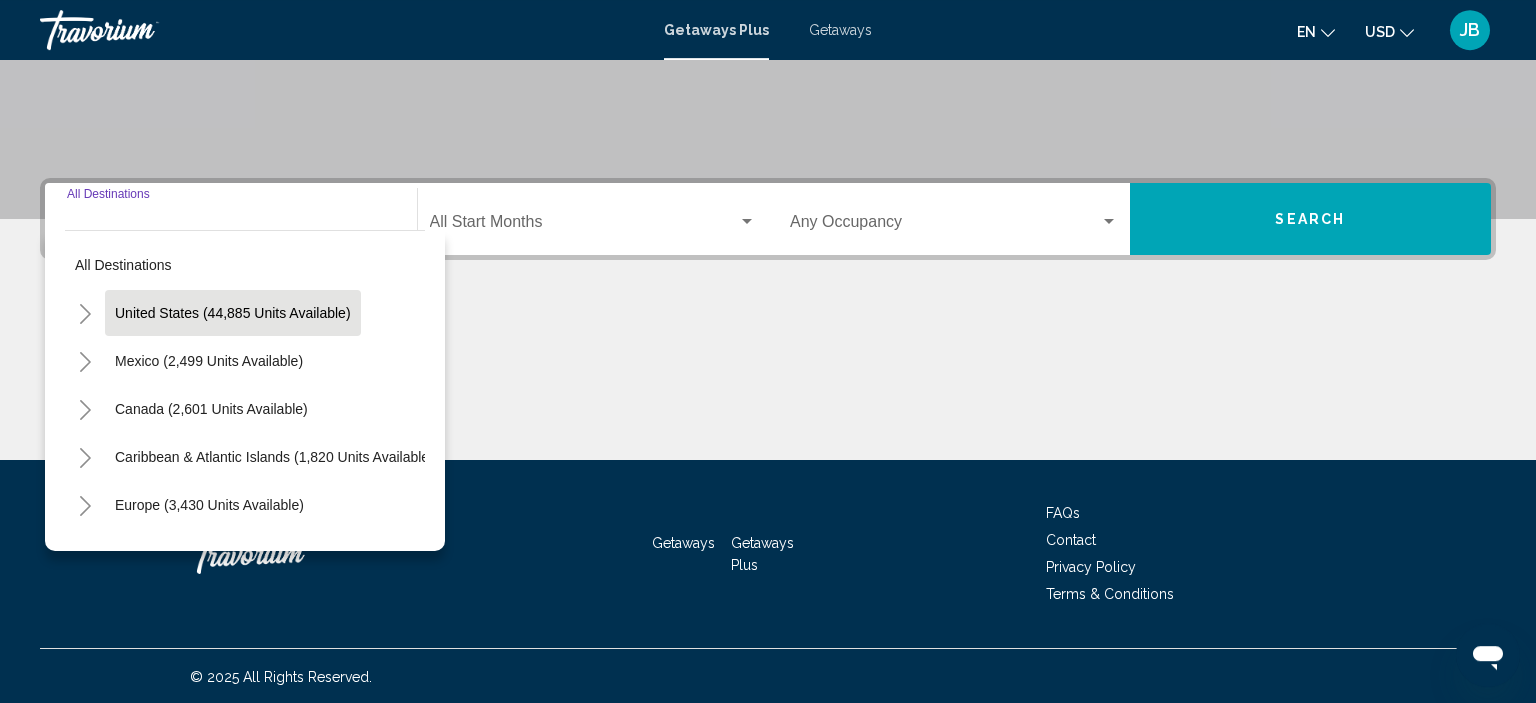 scroll, scrollTop: 382, scrollLeft: 0, axis: vertical 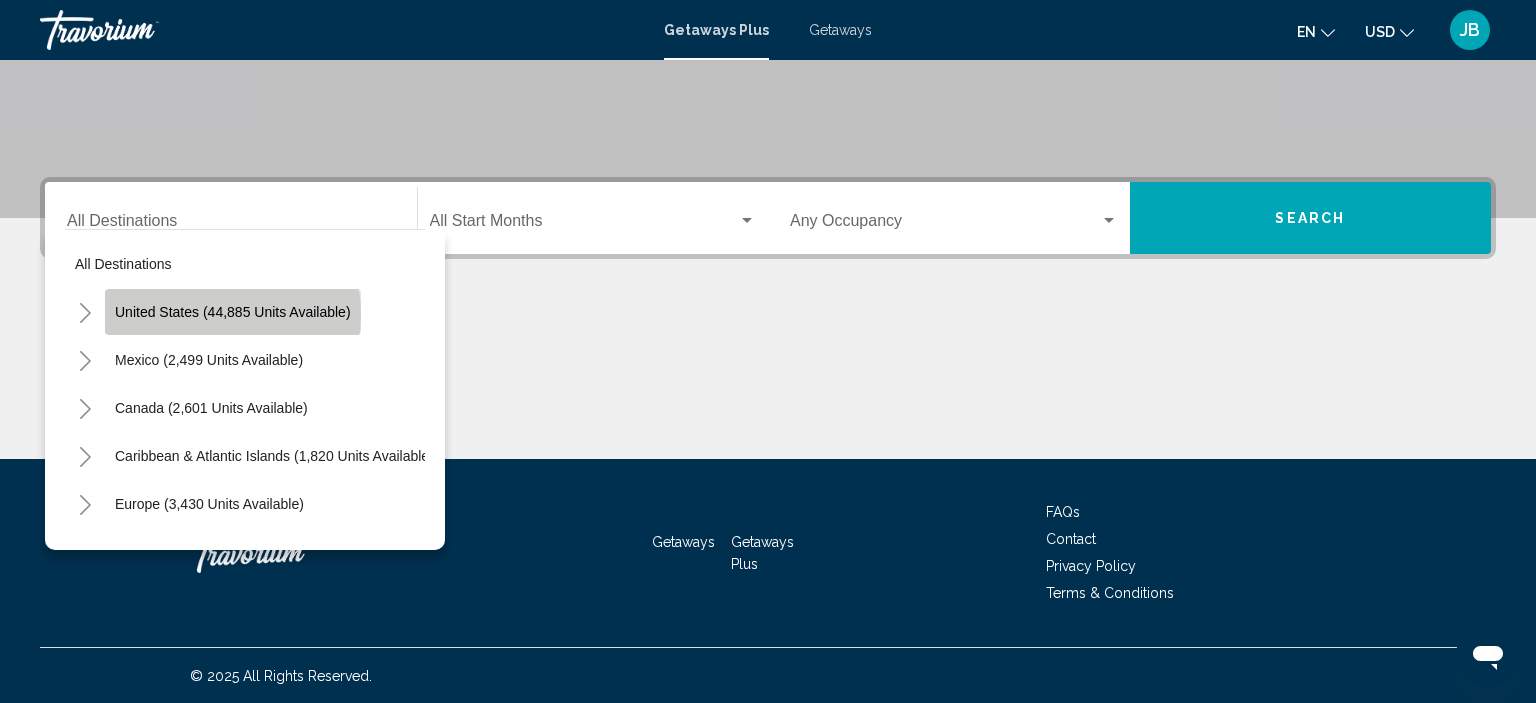 click on "United States (44,885 units available)" 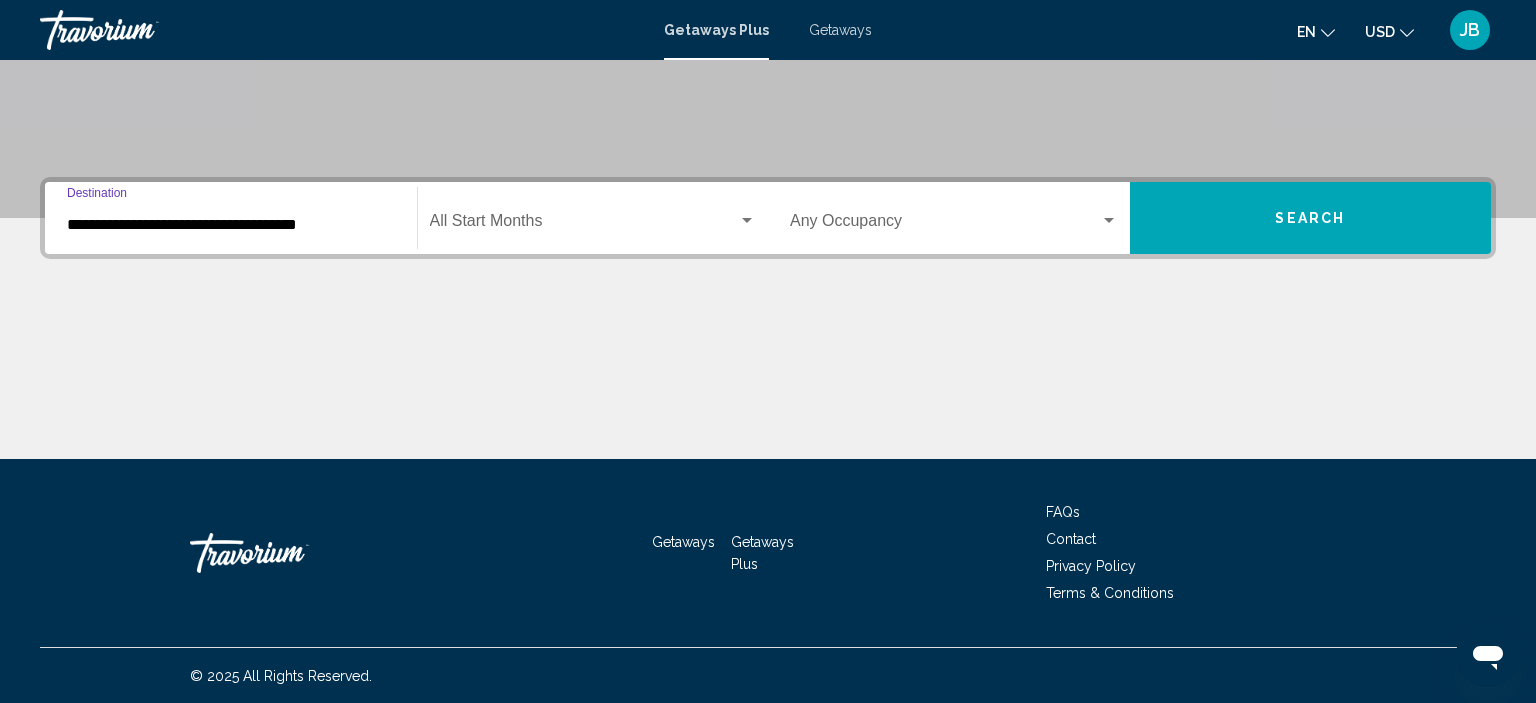 click on "**********" at bounding box center [231, 218] 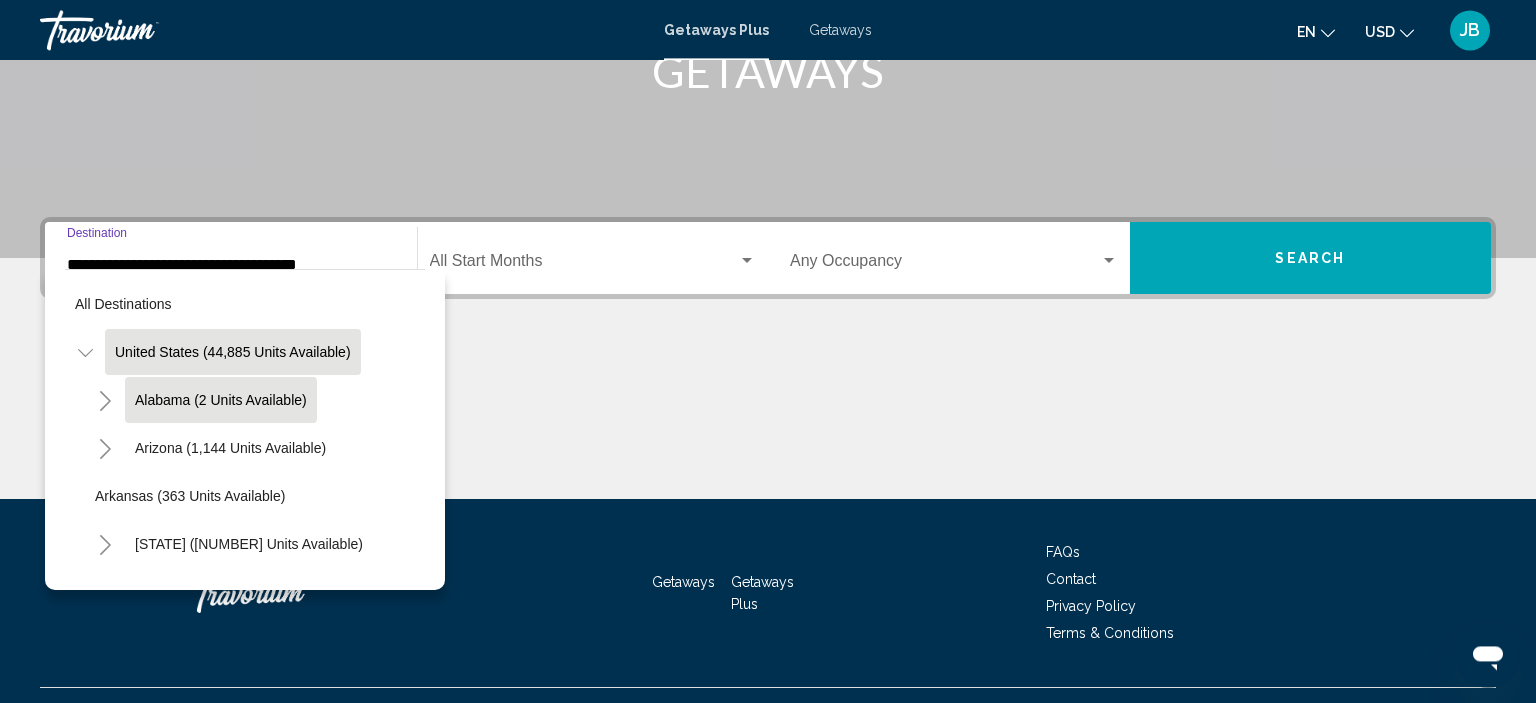 scroll, scrollTop: 341, scrollLeft: 0, axis: vertical 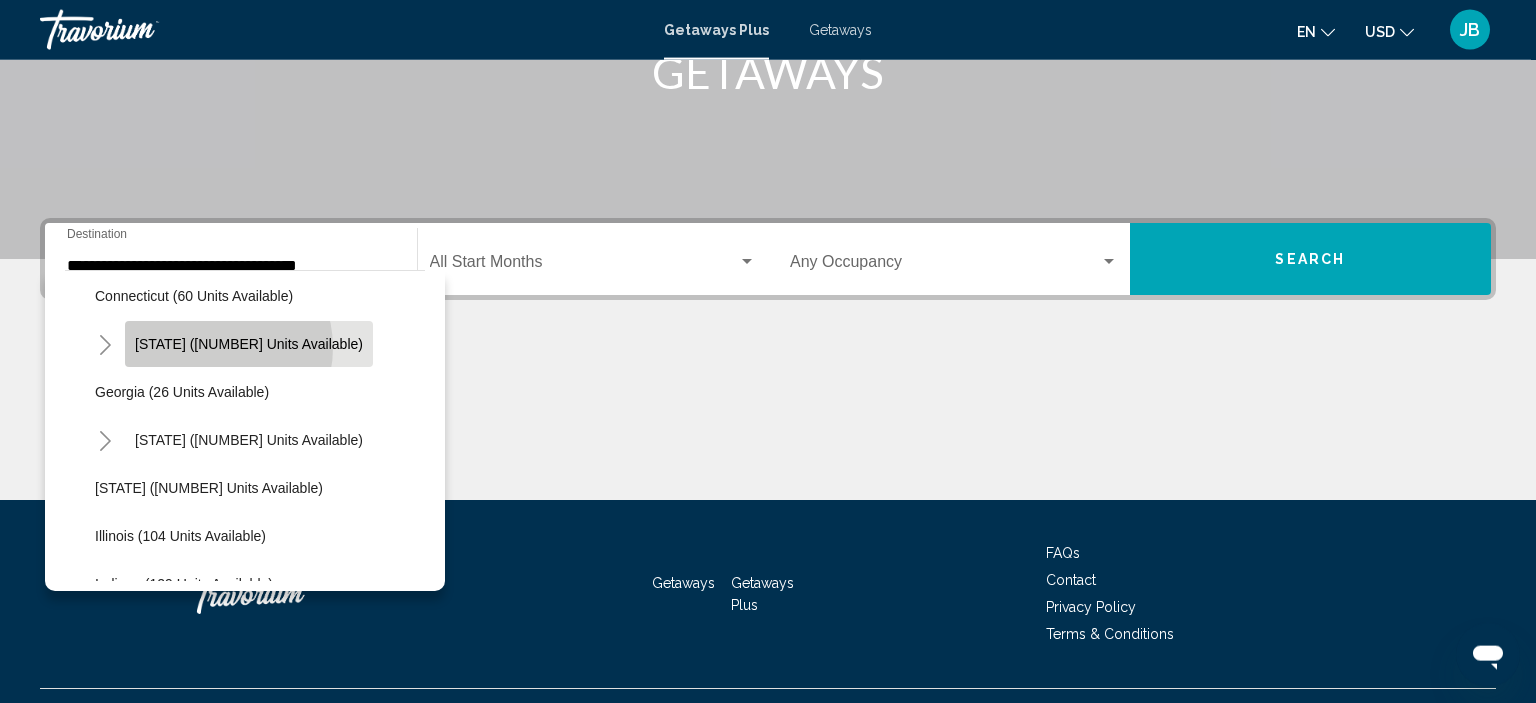 click on "Florida (8,930 units available)" 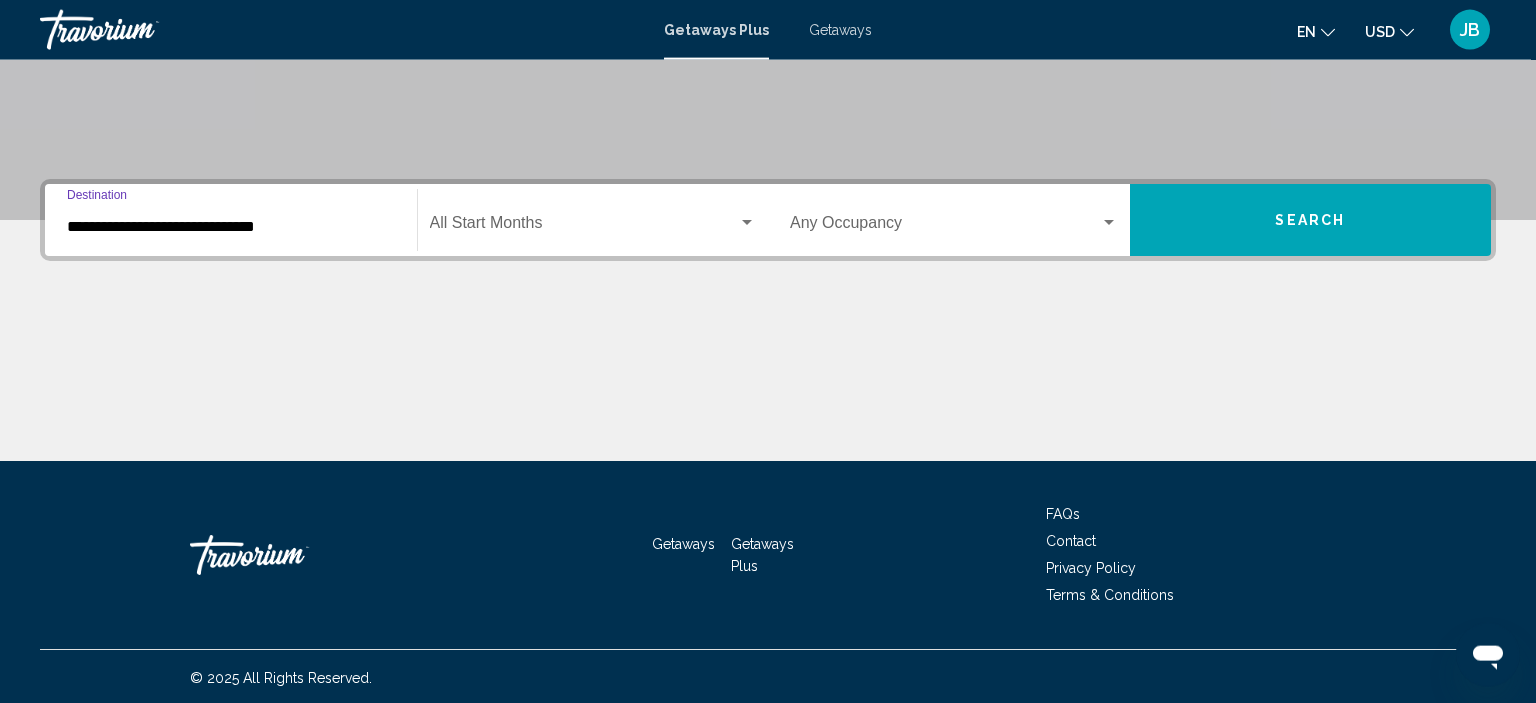 scroll, scrollTop: 382, scrollLeft: 0, axis: vertical 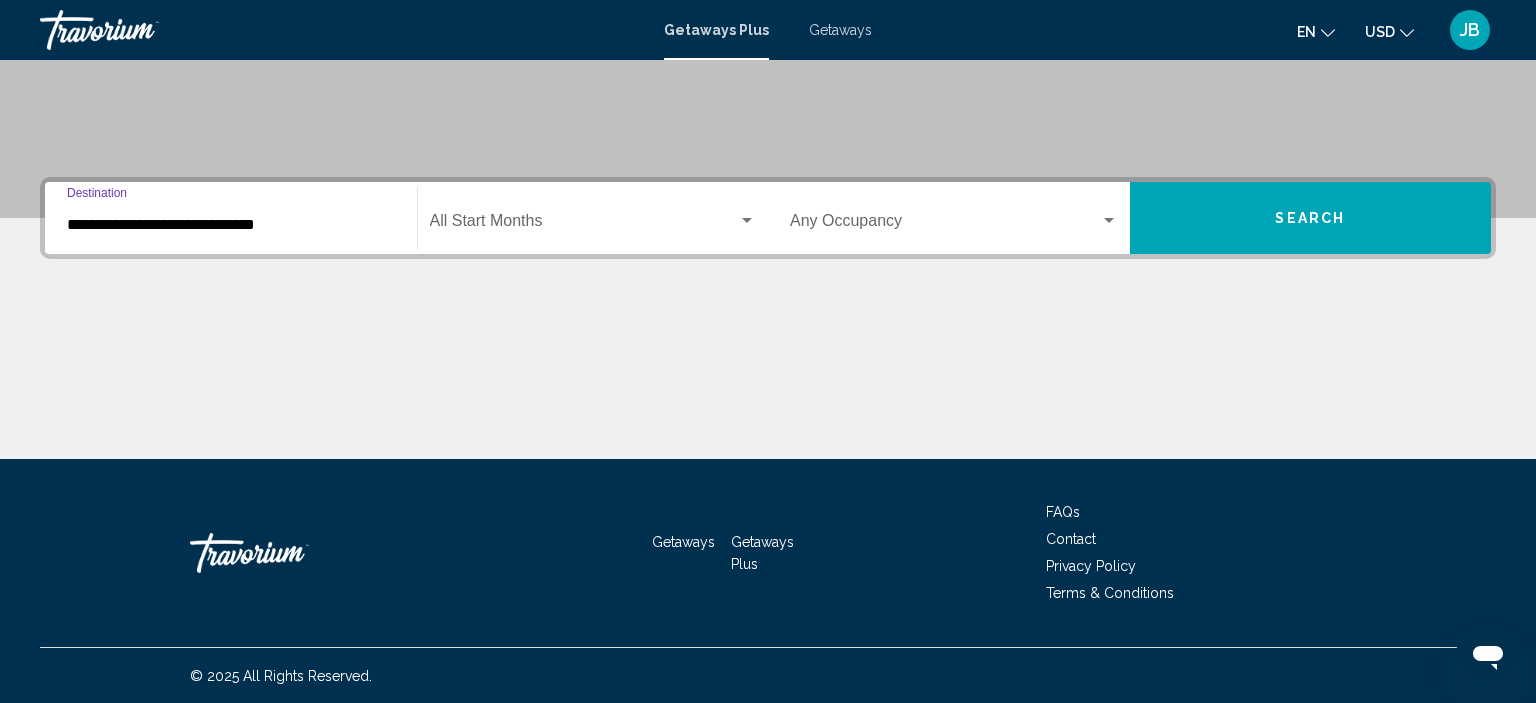 click at bounding box center [584, 225] 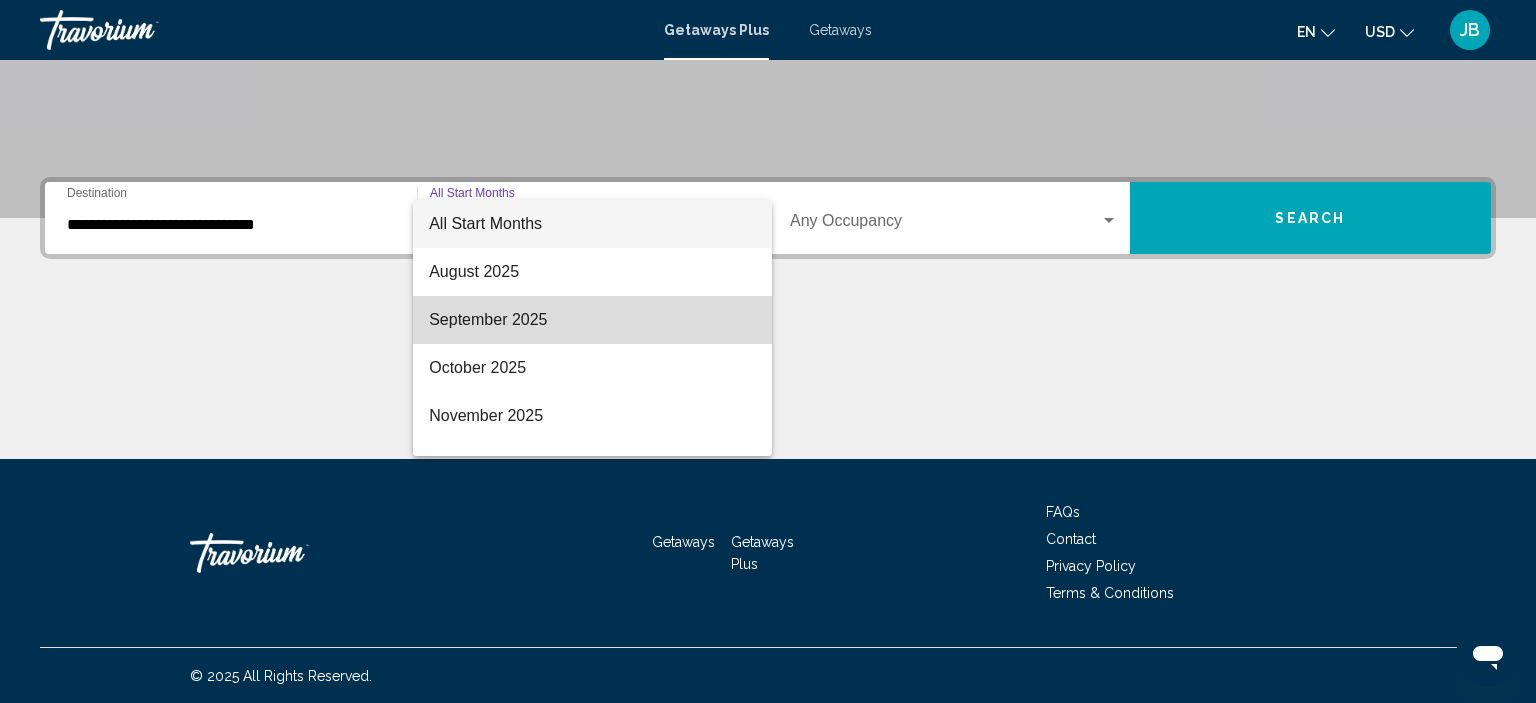 click on "September 2025" at bounding box center [592, 320] 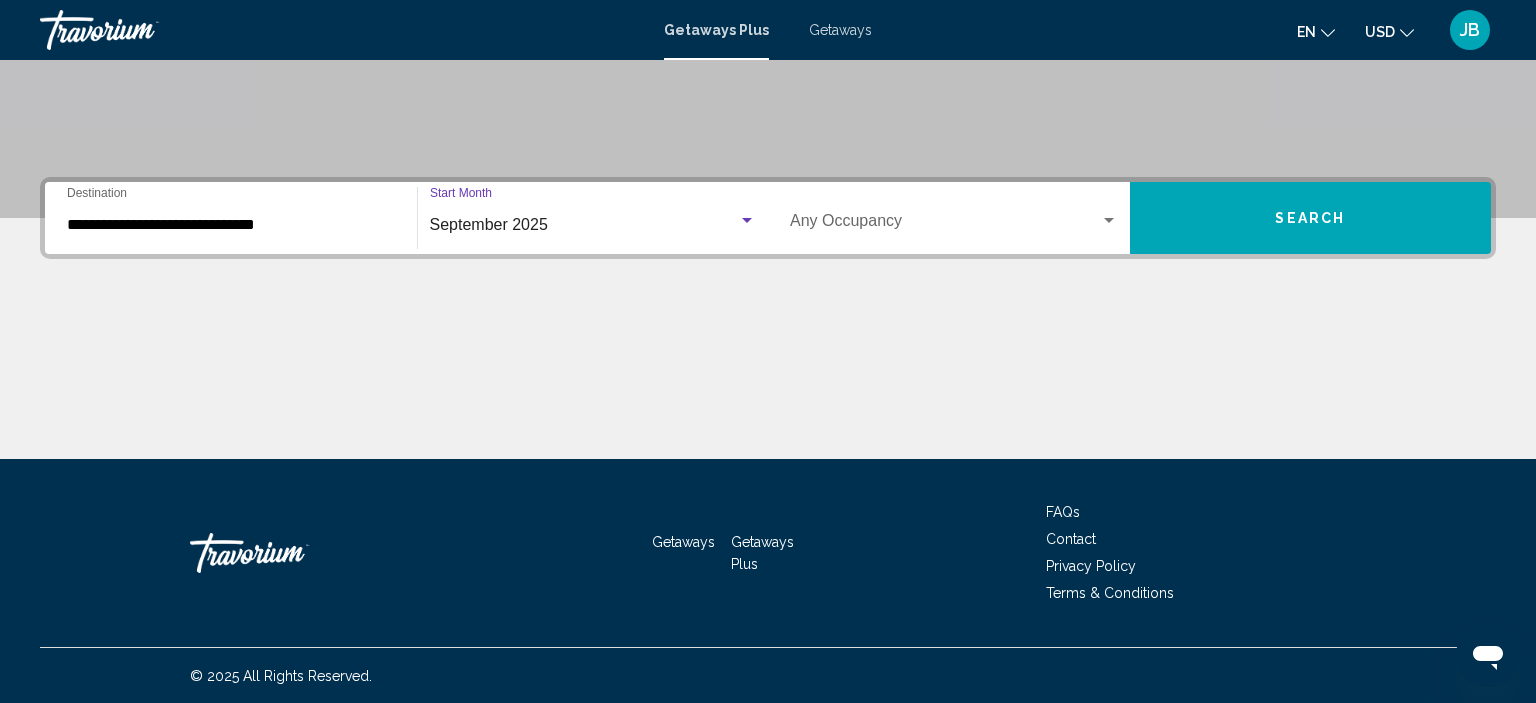 click on "Search" at bounding box center [1311, 218] 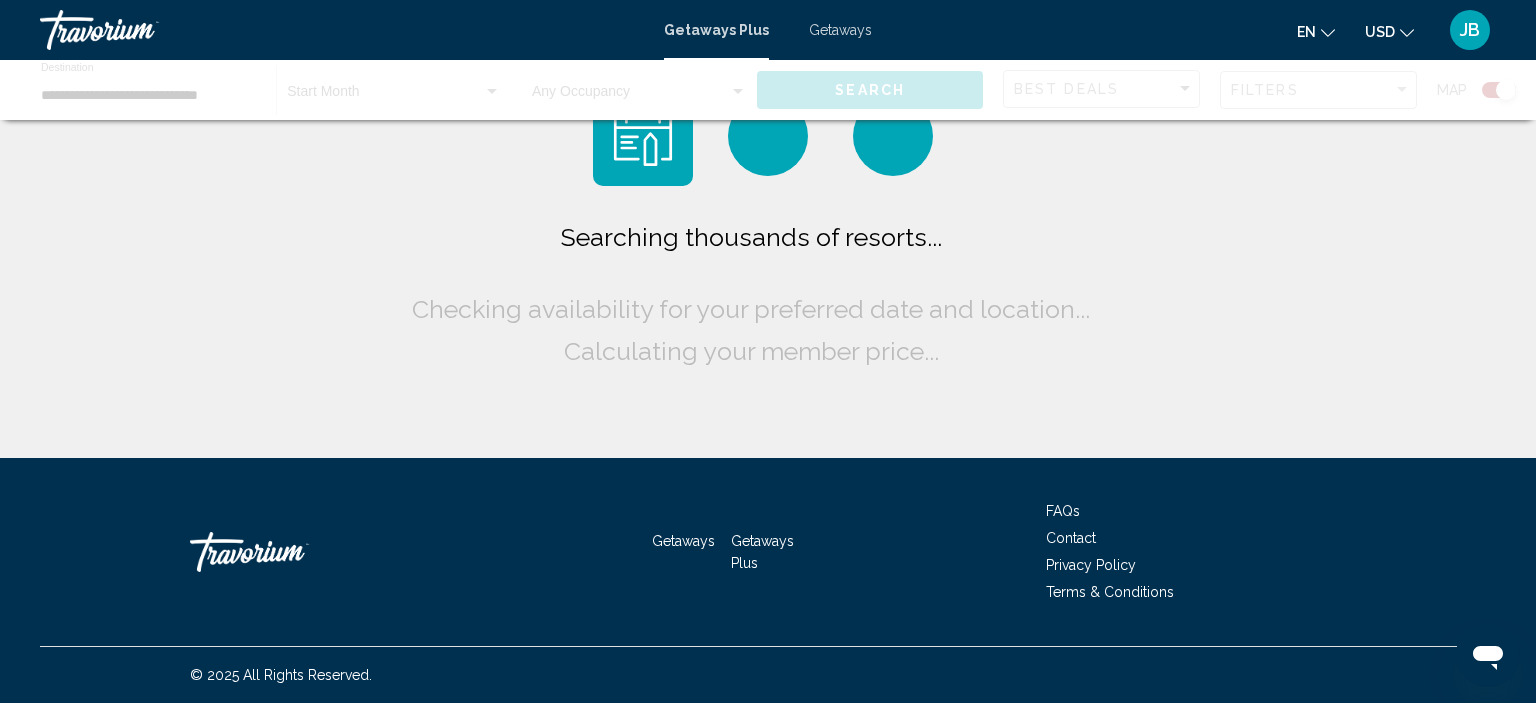 scroll, scrollTop: 0, scrollLeft: 0, axis: both 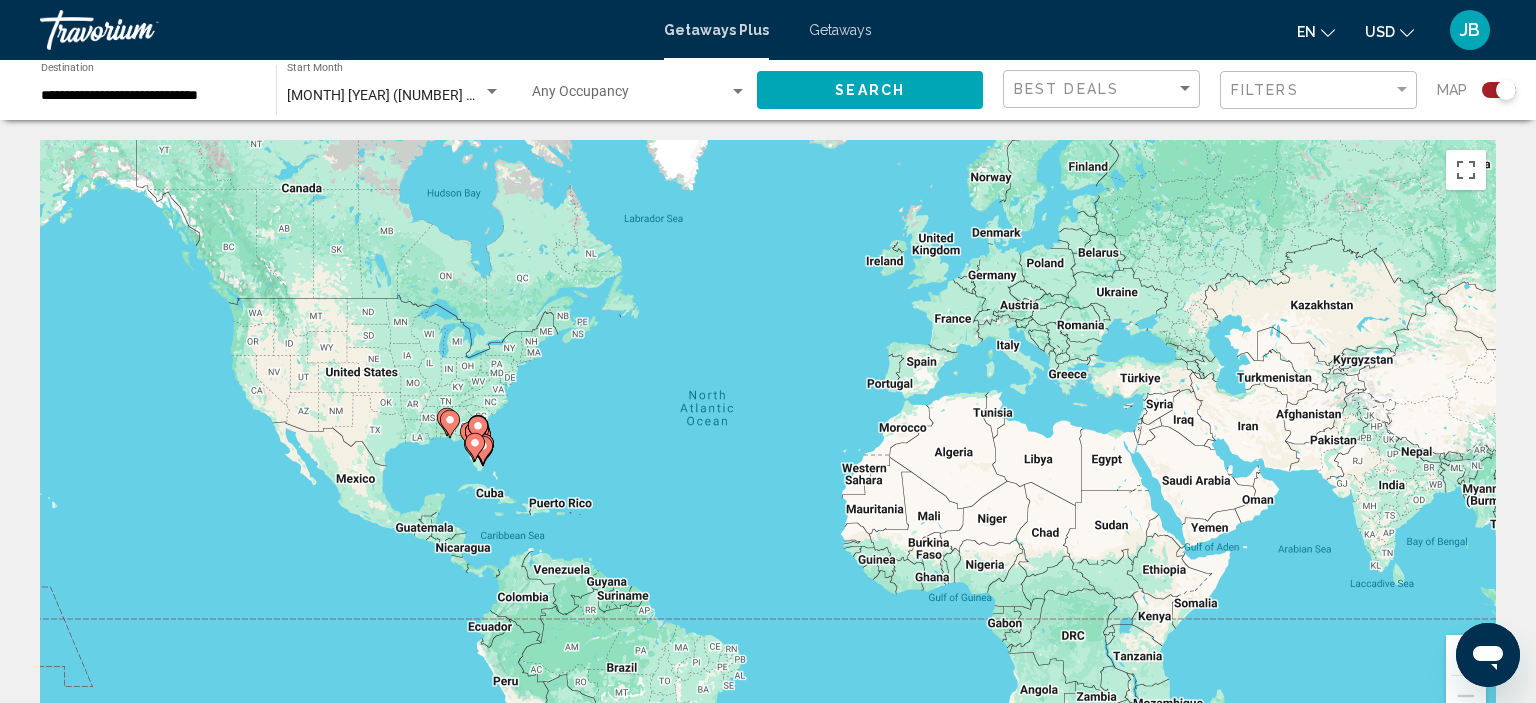 click 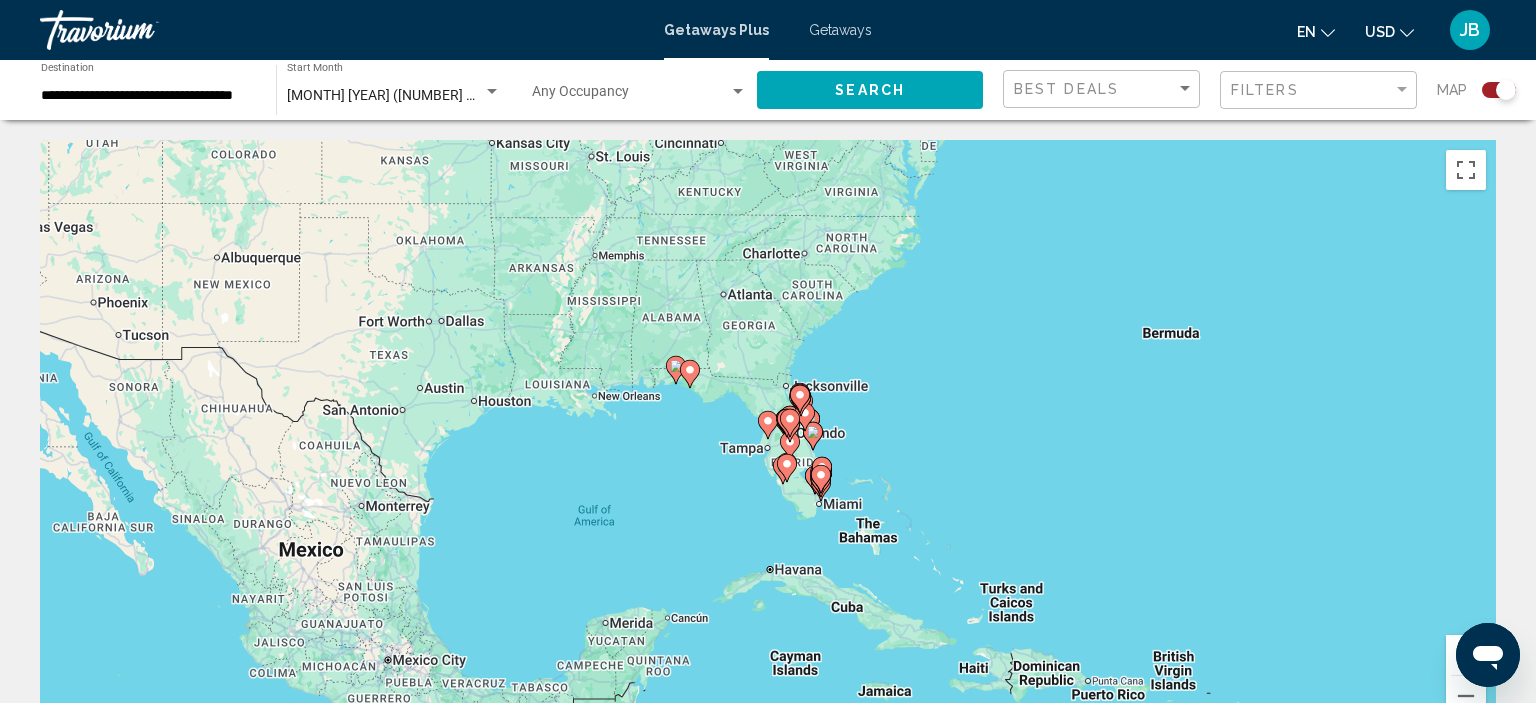 click 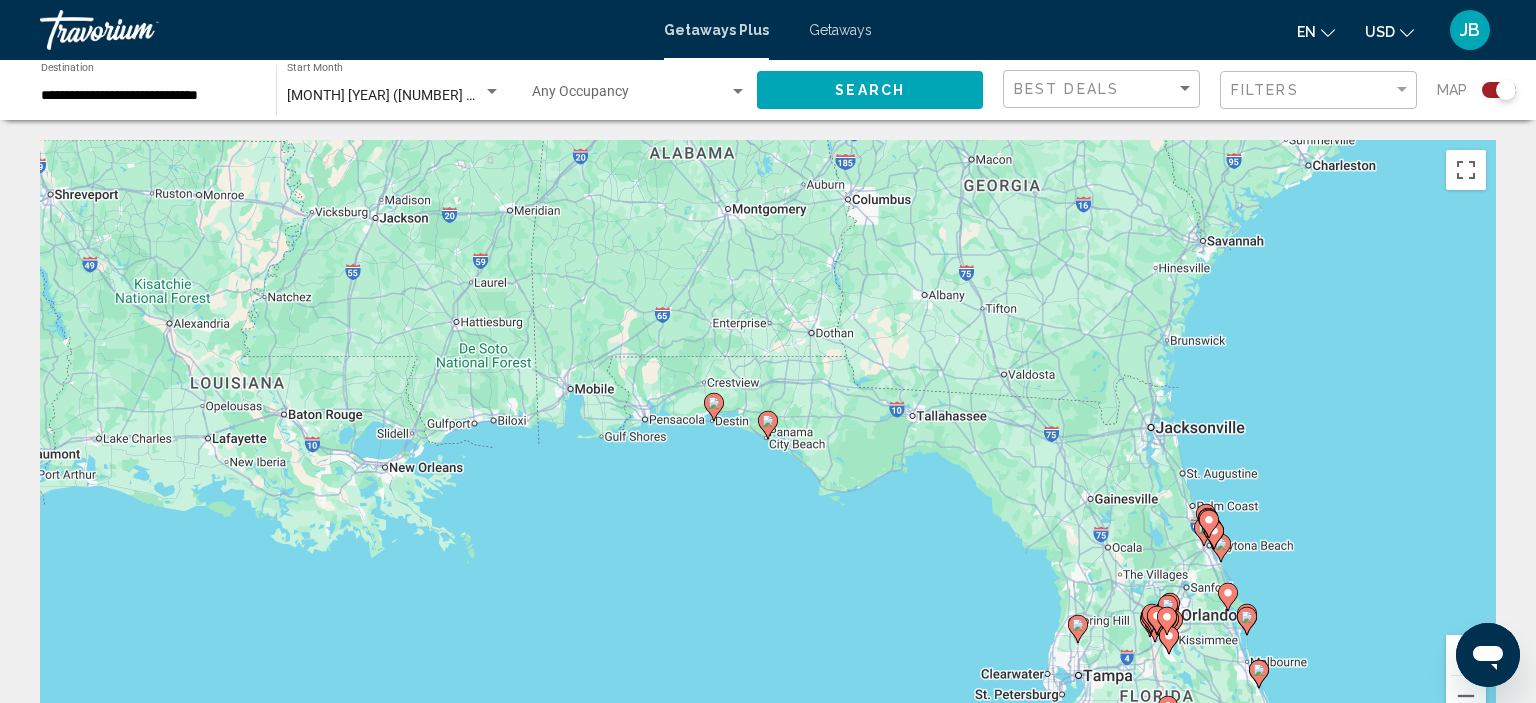 click 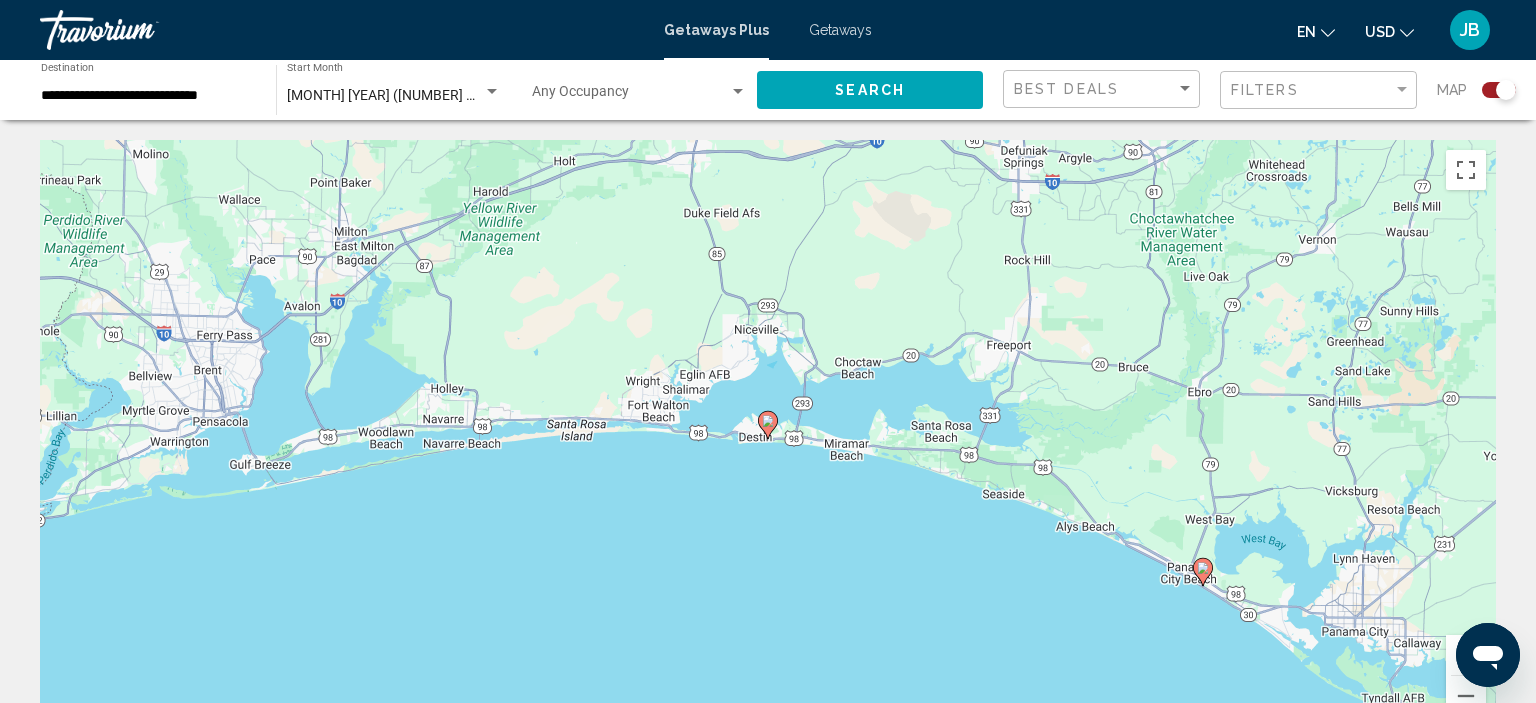 click 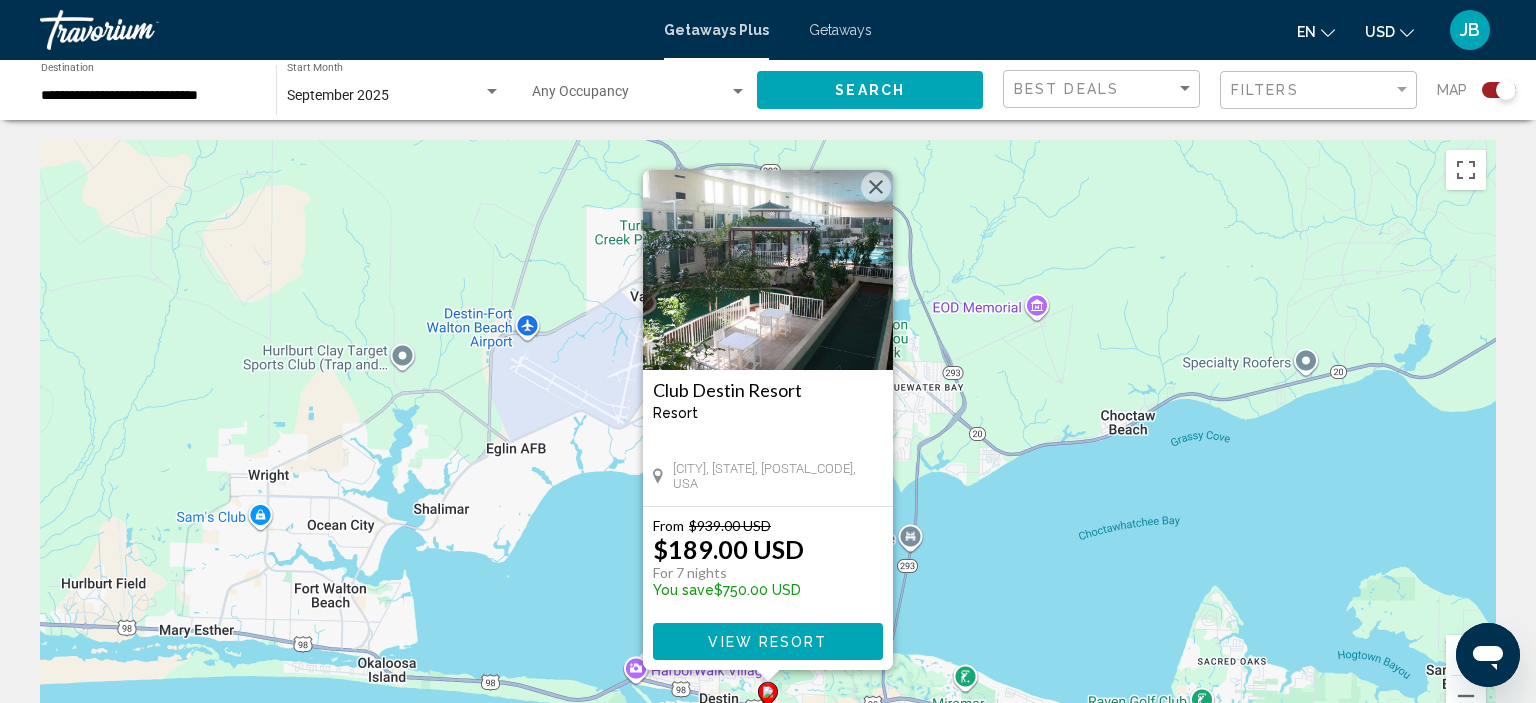 click at bounding box center [876, 187] 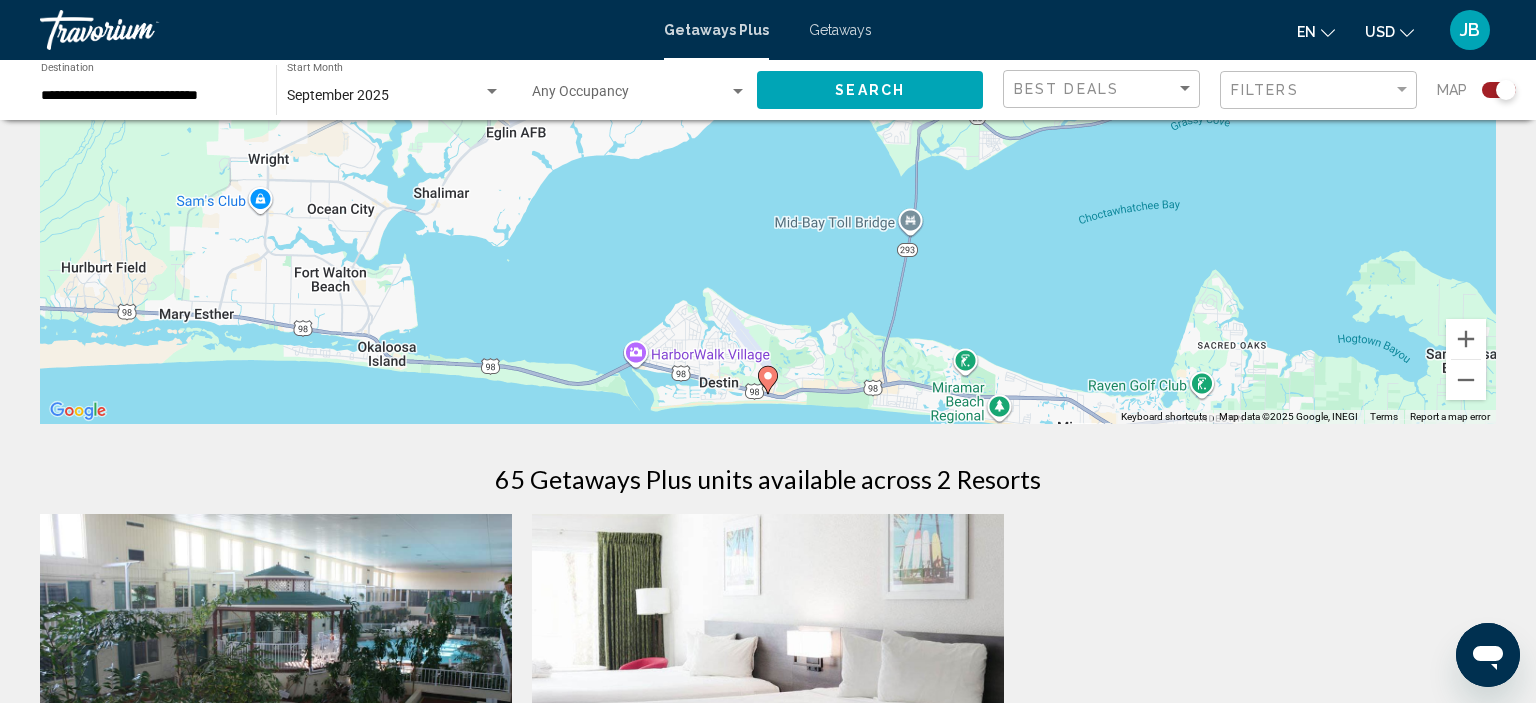 scroll, scrollTop: 528, scrollLeft: 0, axis: vertical 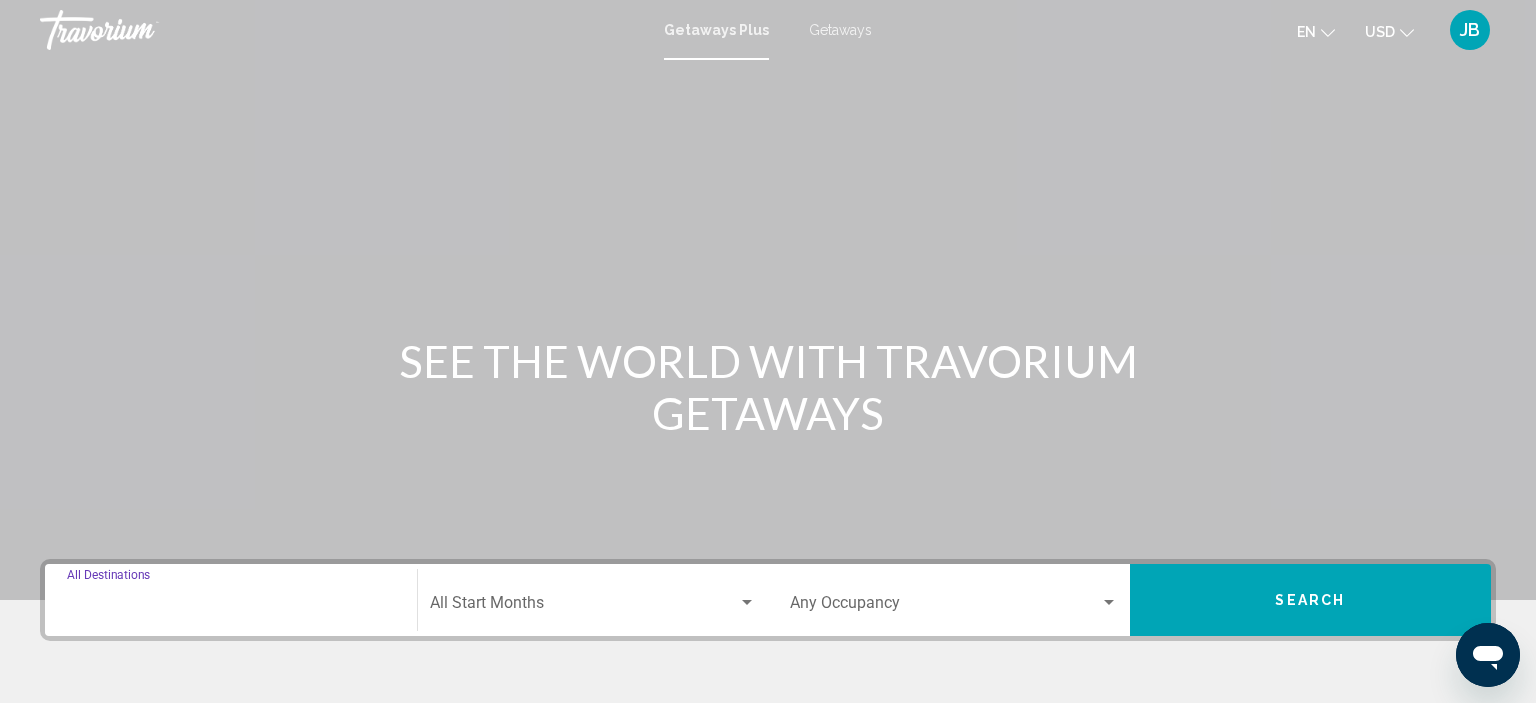 click on "Destination All Destinations" at bounding box center [231, 607] 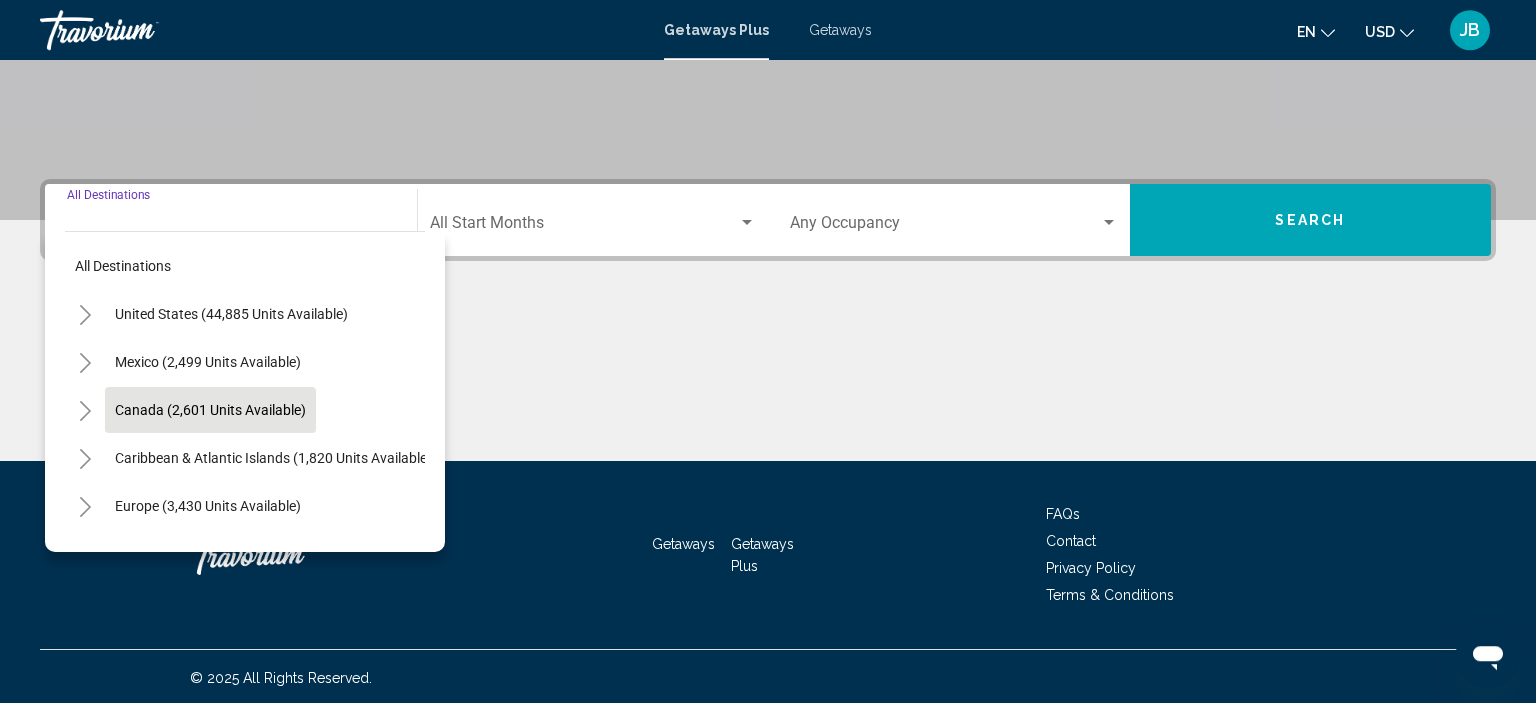 scroll, scrollTop: 382, scrollLeft: 0, axis: vertical 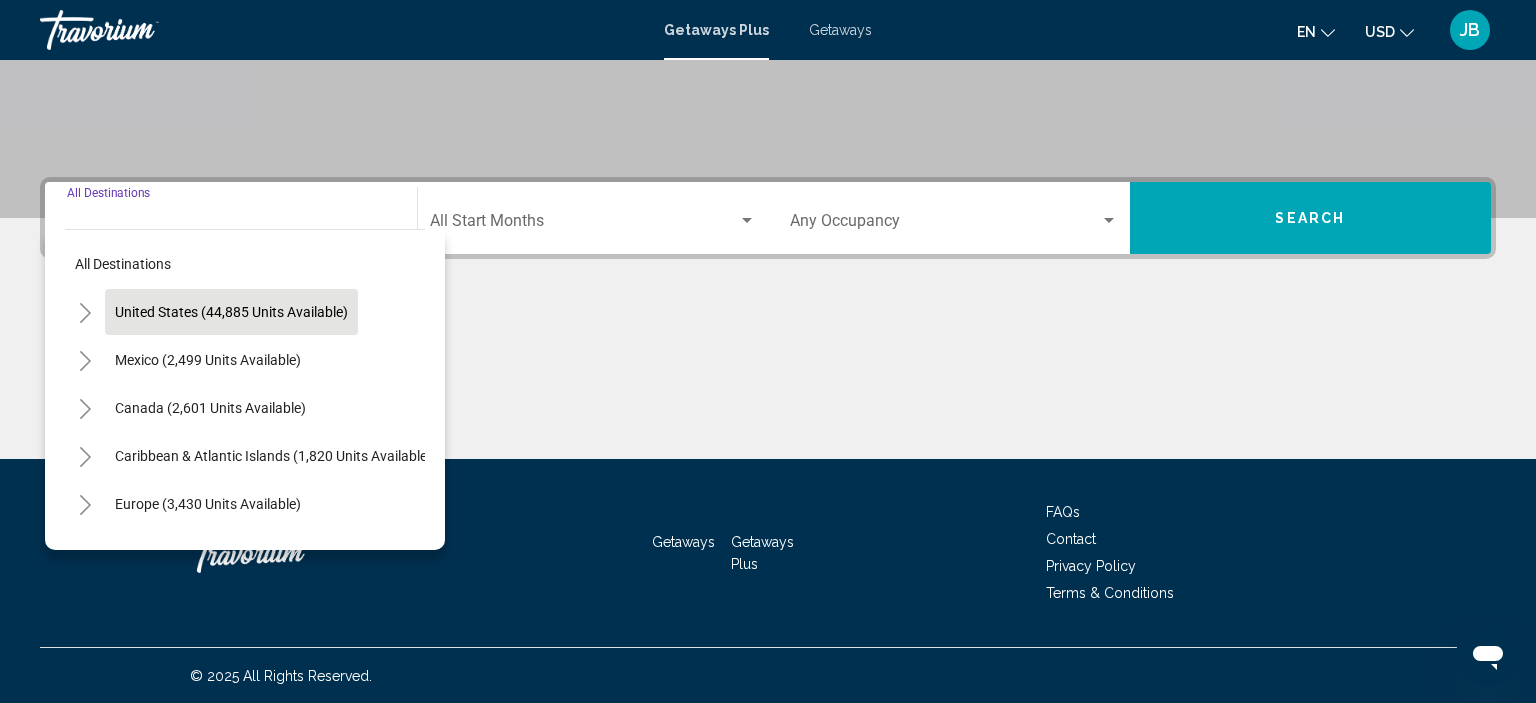 click on "United States (44,885 units available)" at bounding box center (208, 360) 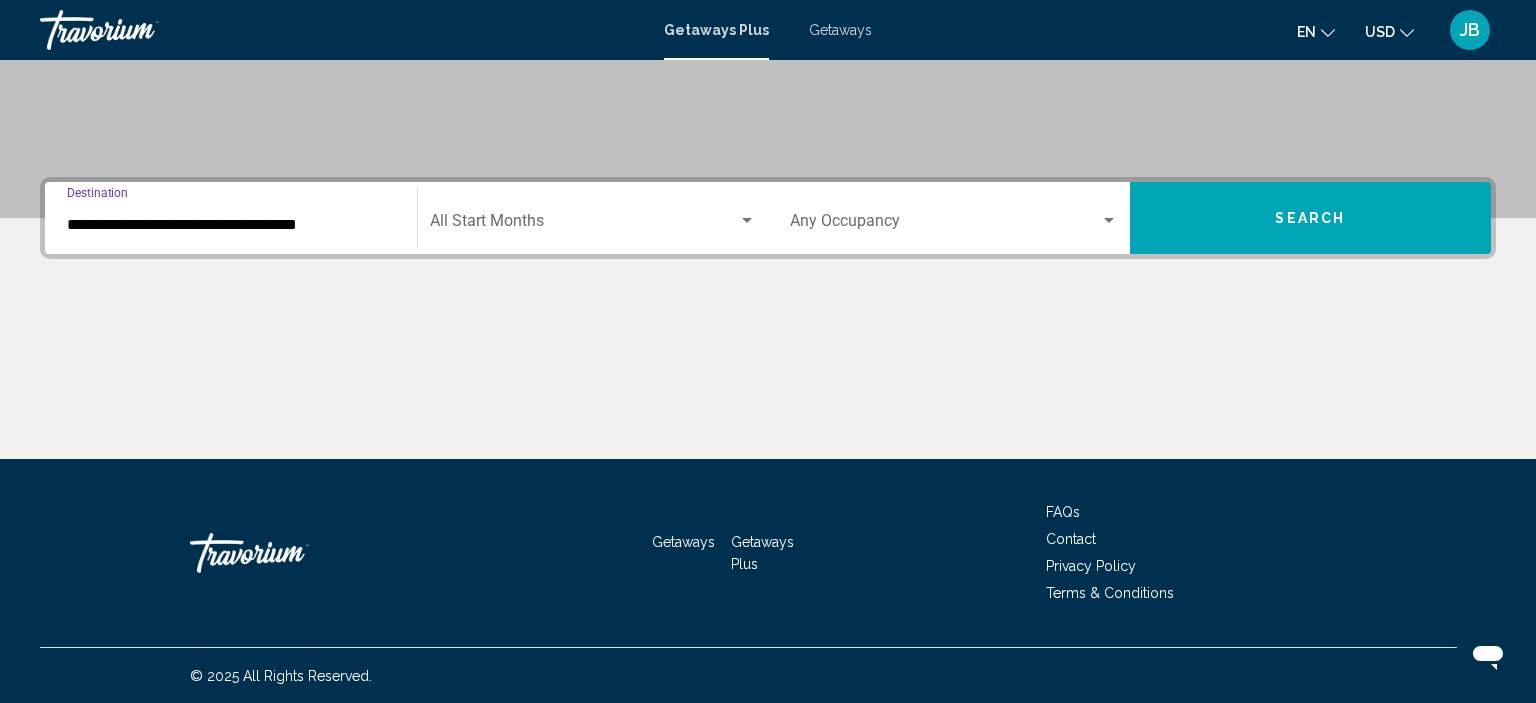 click on "**********" at bounding box center (231, 225) 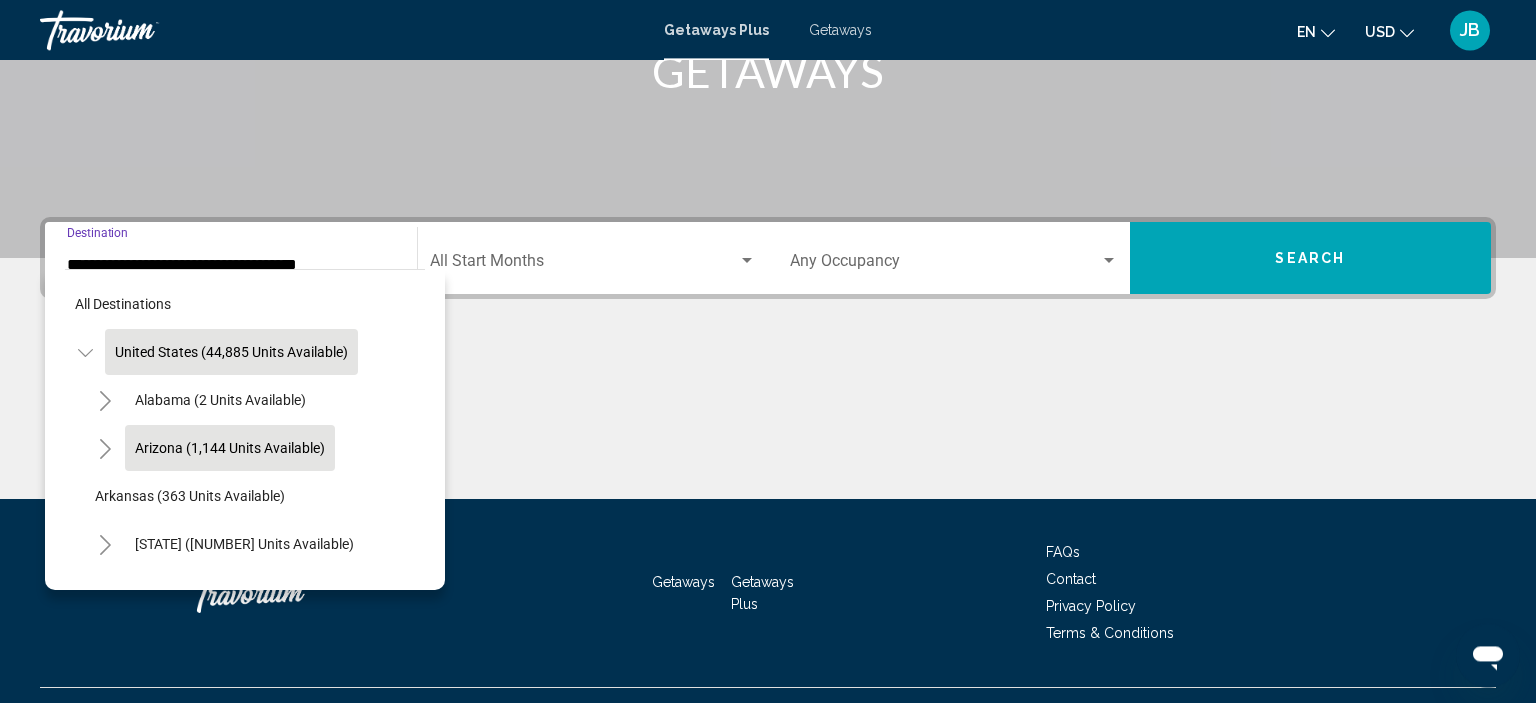 scroll, scrollTop: 341, scrollLeft: 0, axis: vertical 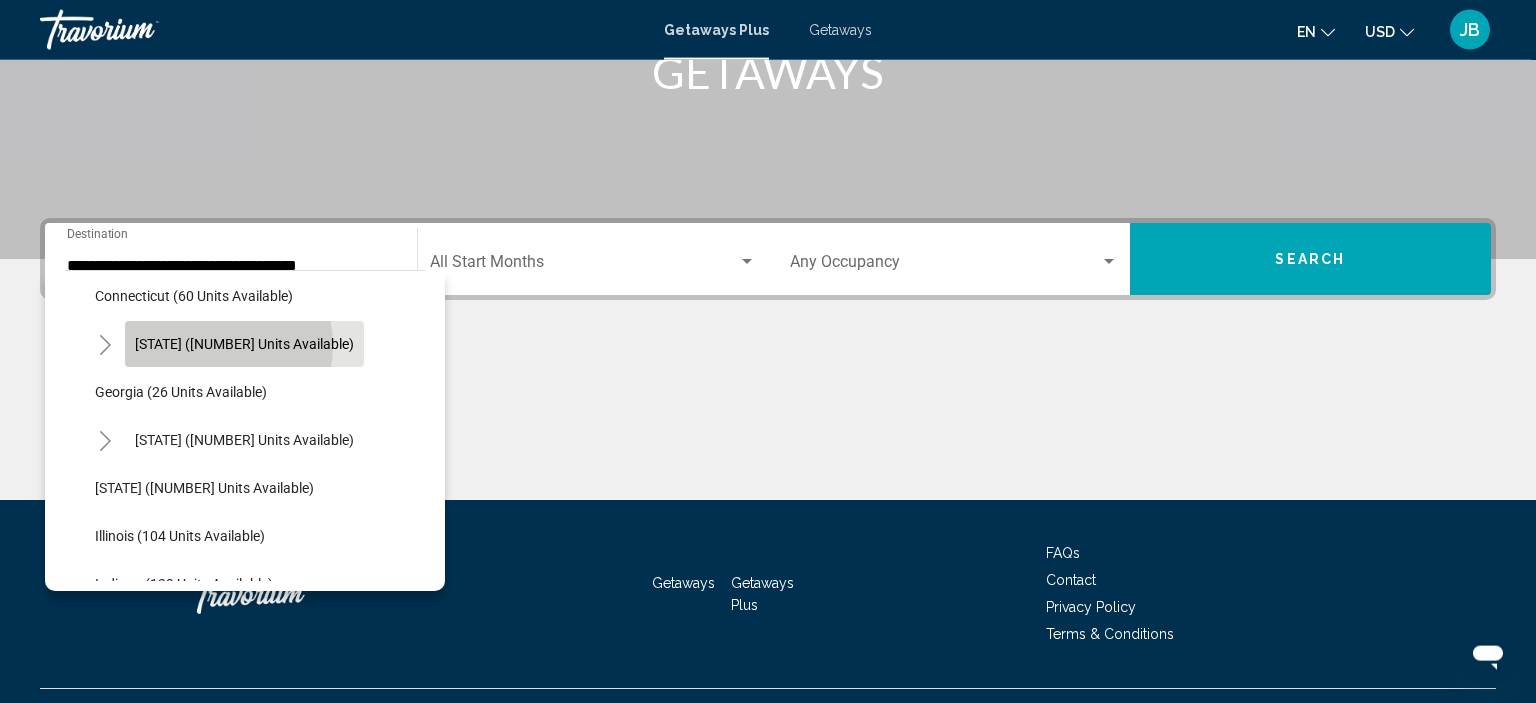 click on "Florida (8,930 units available)" 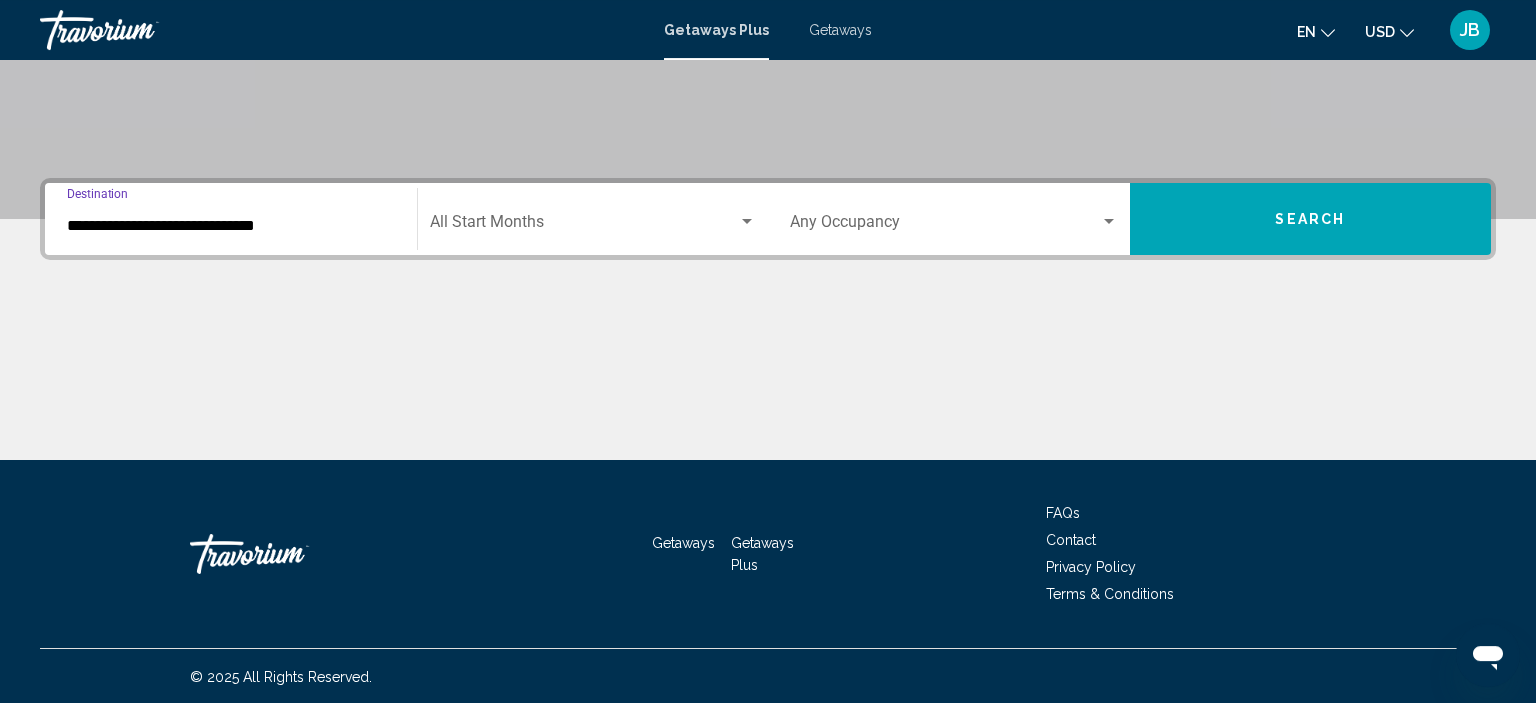 scroll, scrollTop: 382, scrollLeft: 0, axis: vertical 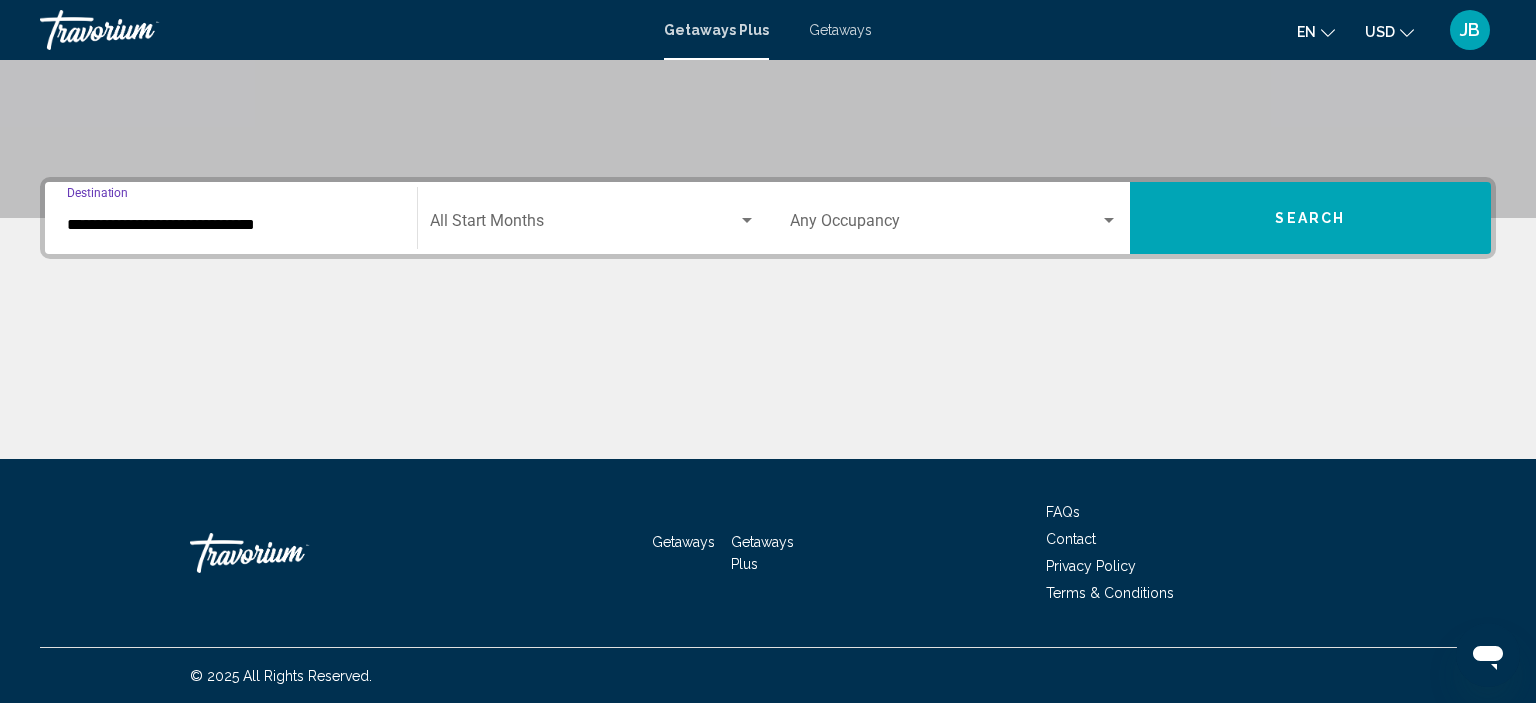 click on "**********" at bounding box center (231, 225) 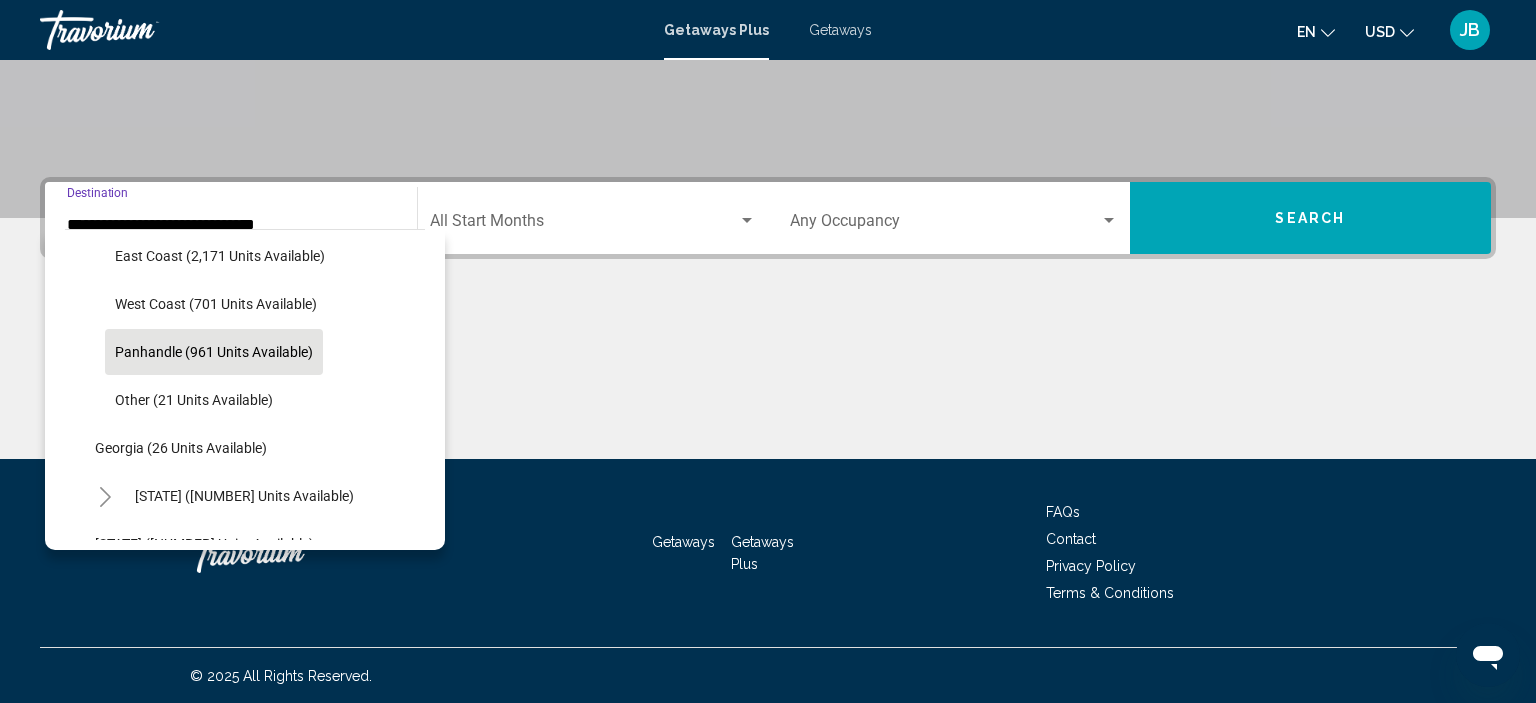 scroll, scrollTop: 493, scrollLeft: 0, axis: vertical 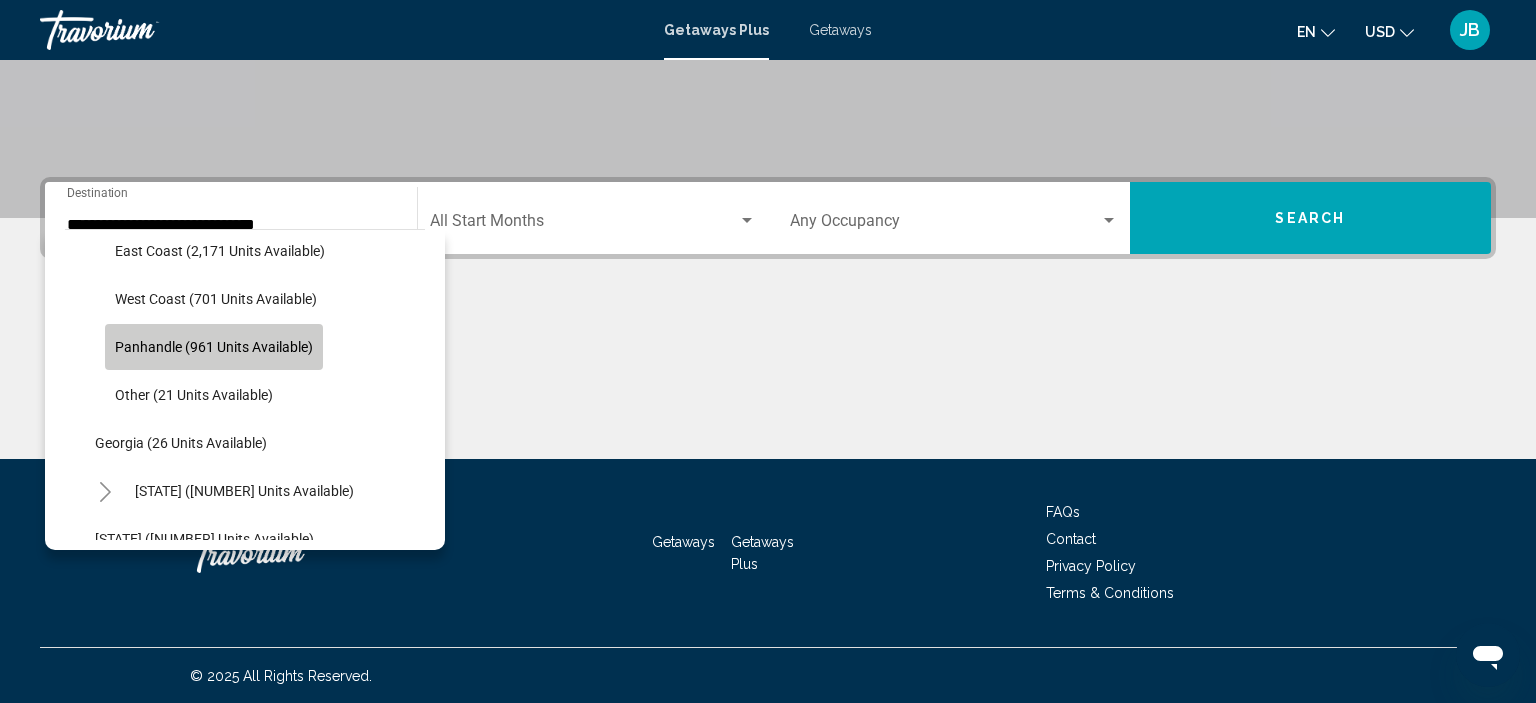 click on "Panhandle (961 units available)" 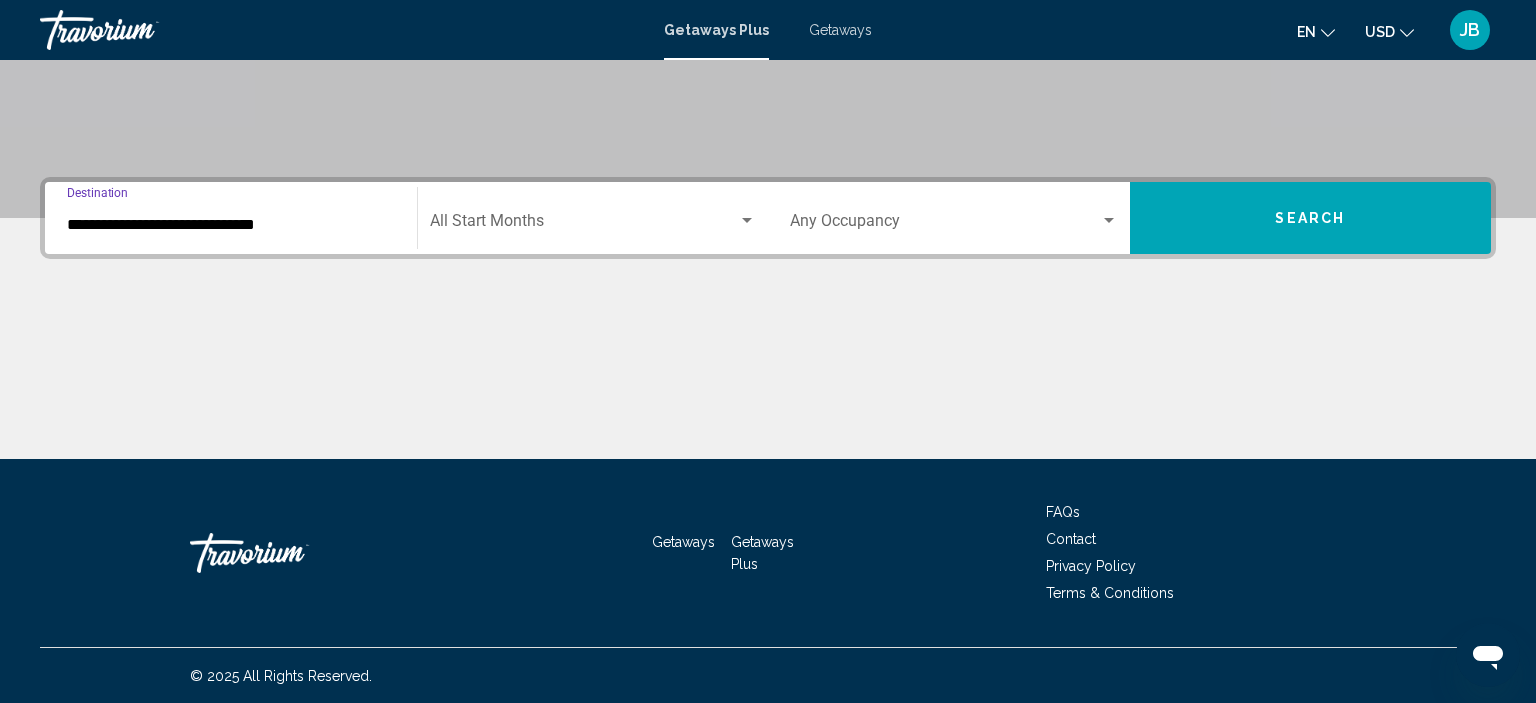 click at bounding box center (584, 225) 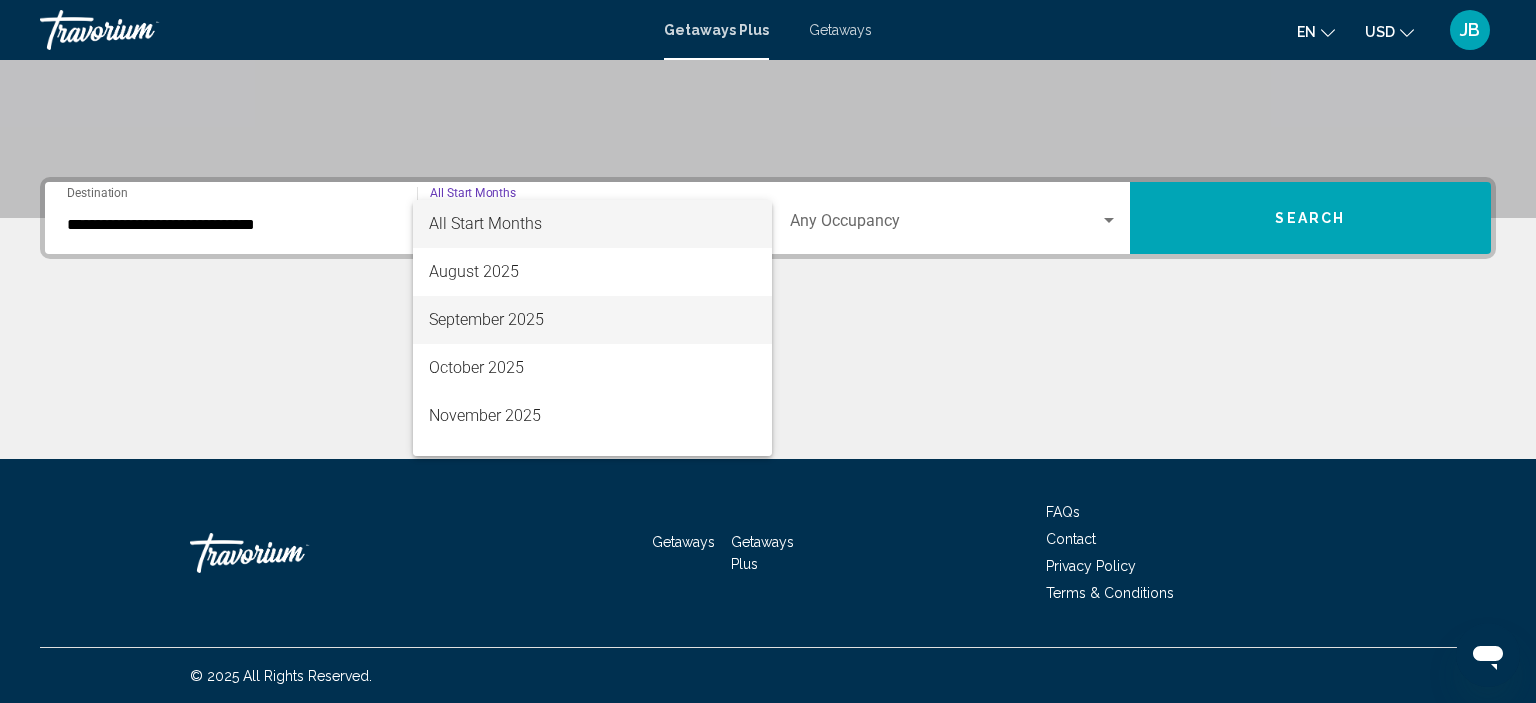 click on "September 2025" at bounding box center (592, 320) 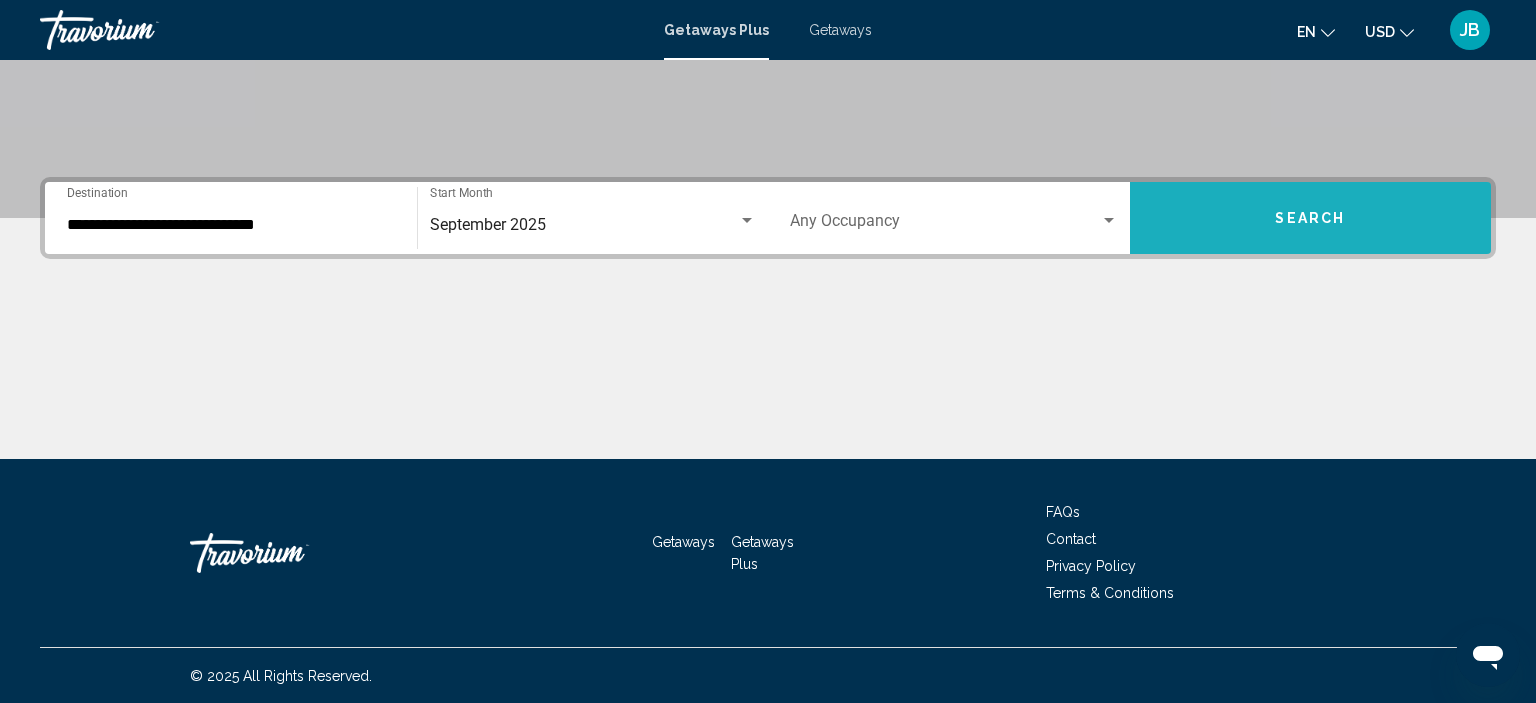 click on "Search" at bounding box center [1310, 219] 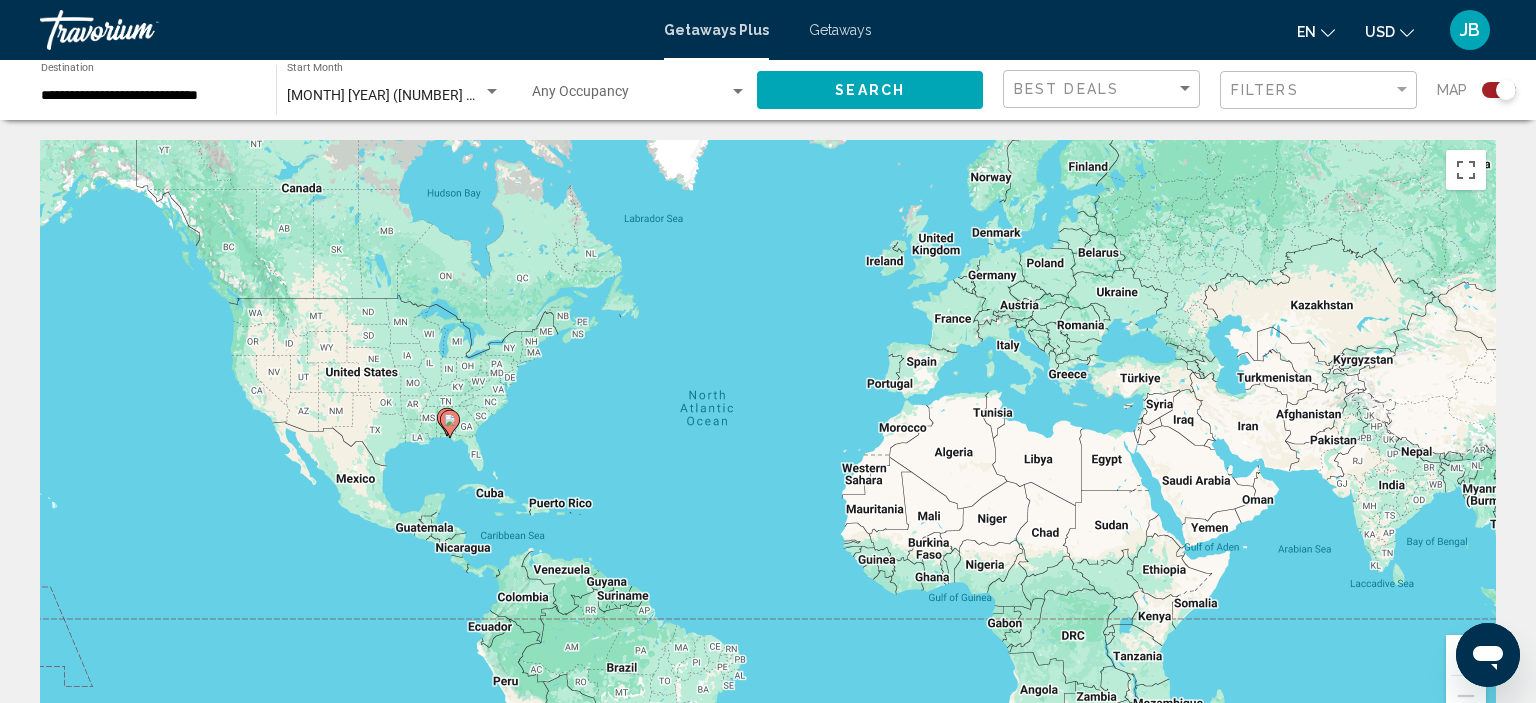 click 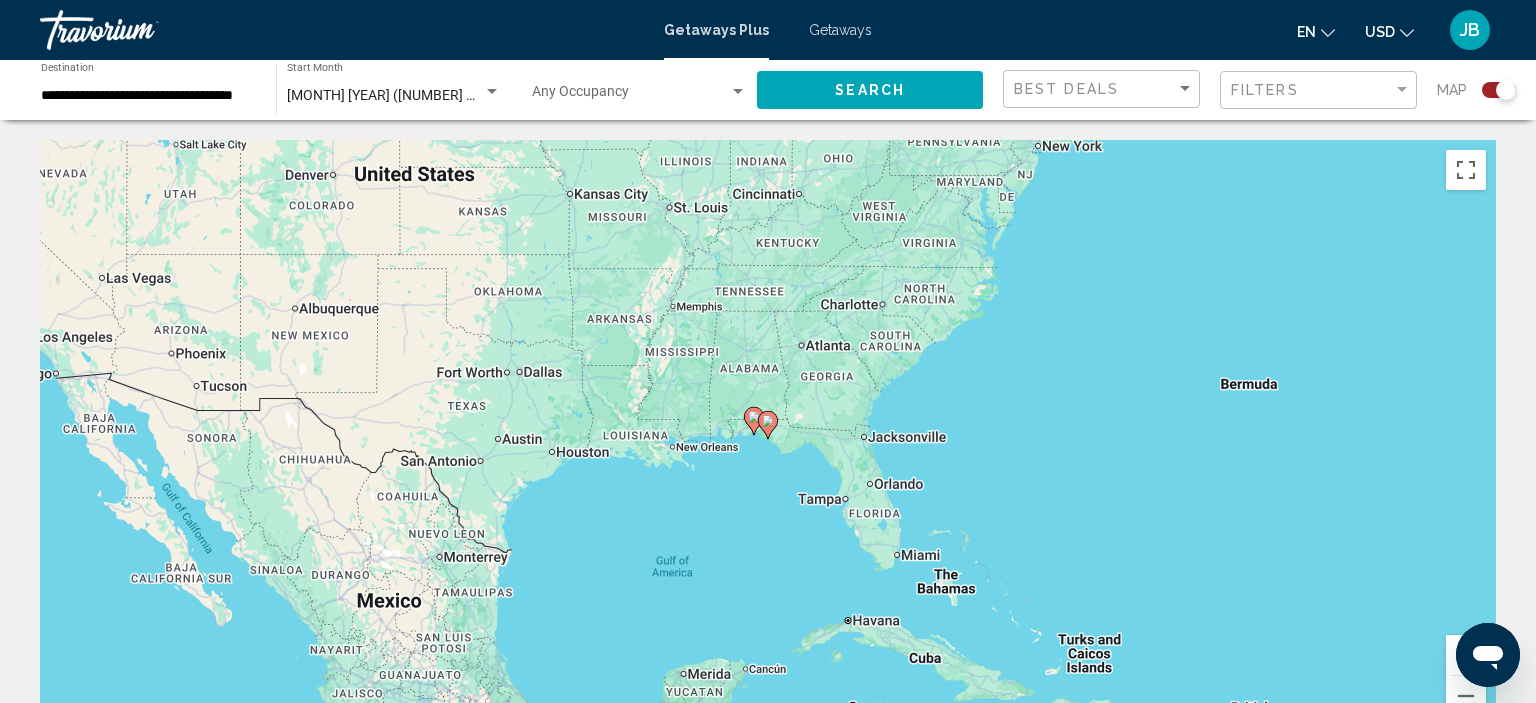 click 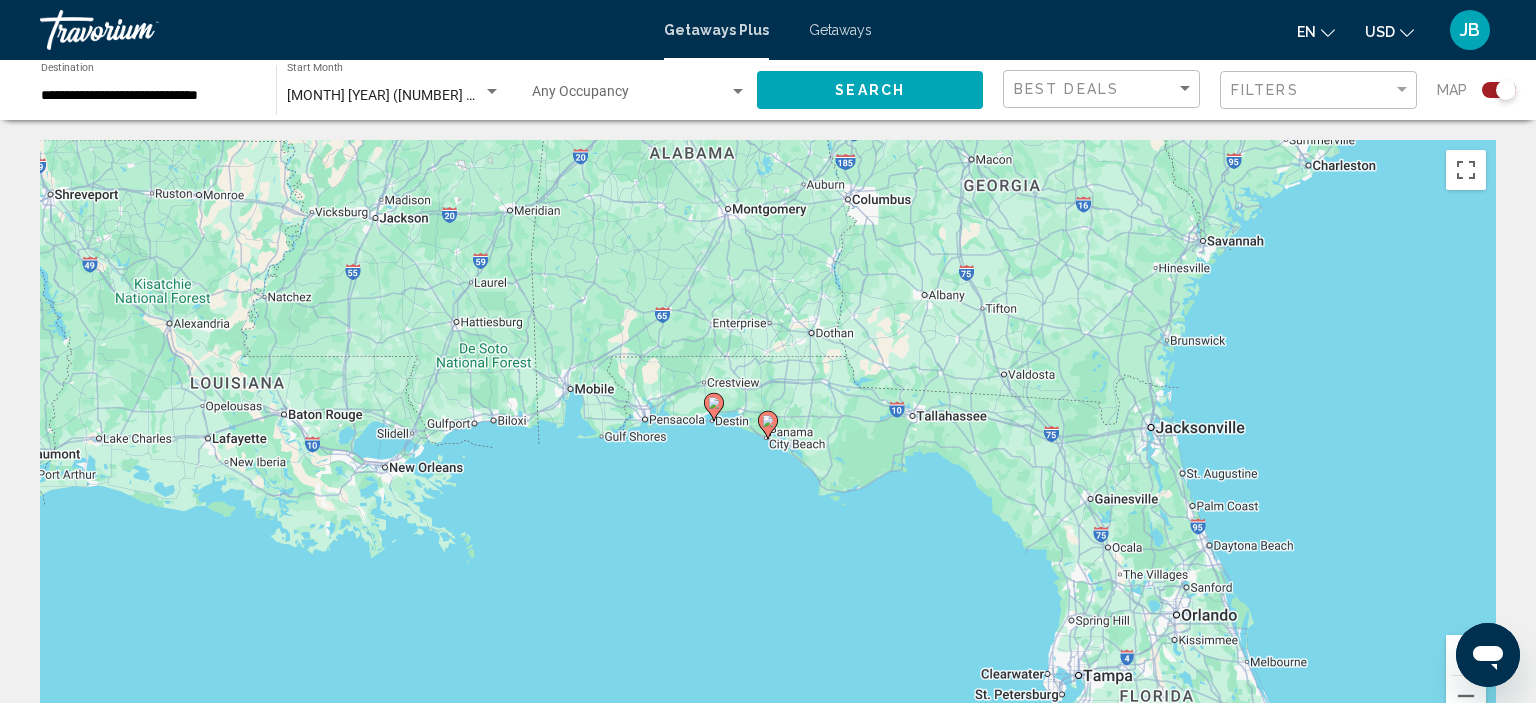 click 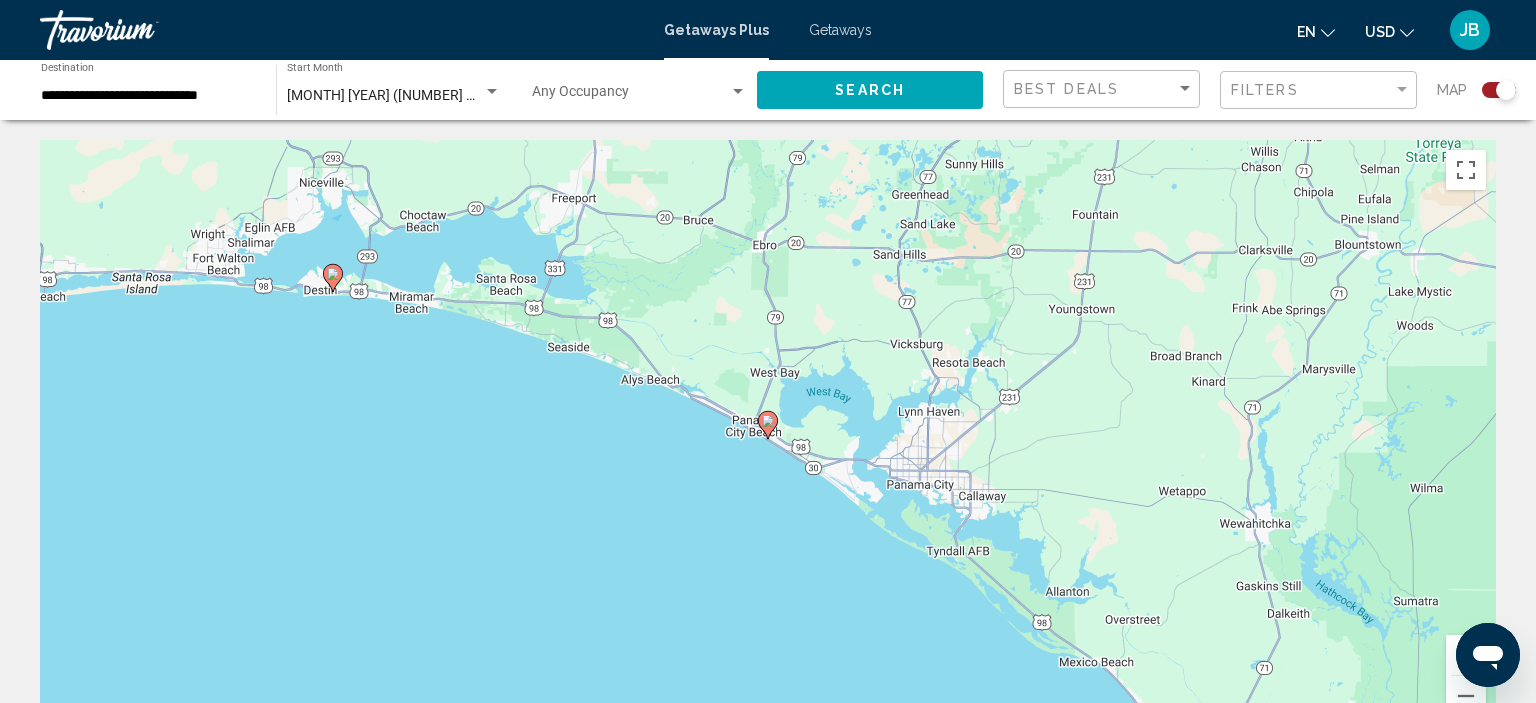 click 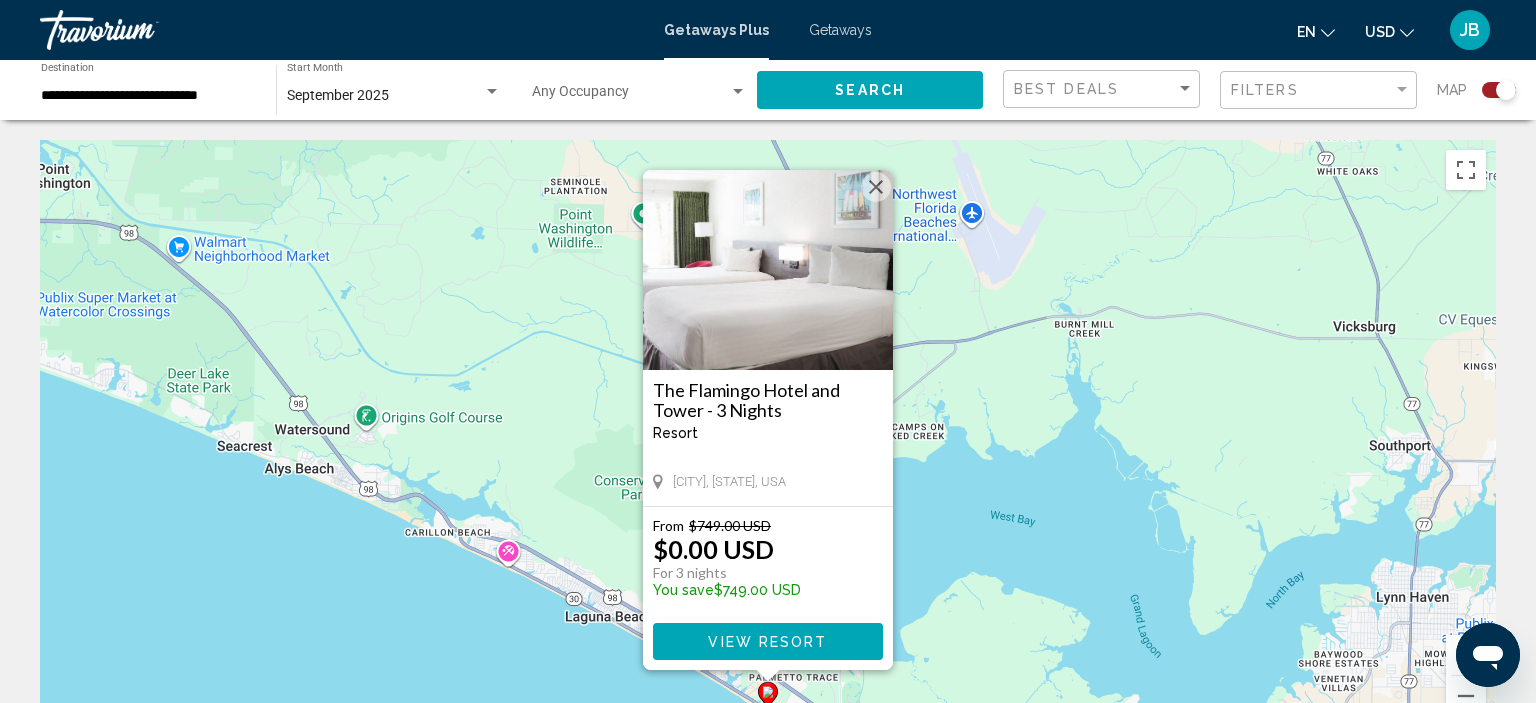 click at bounding box center (876, 187) 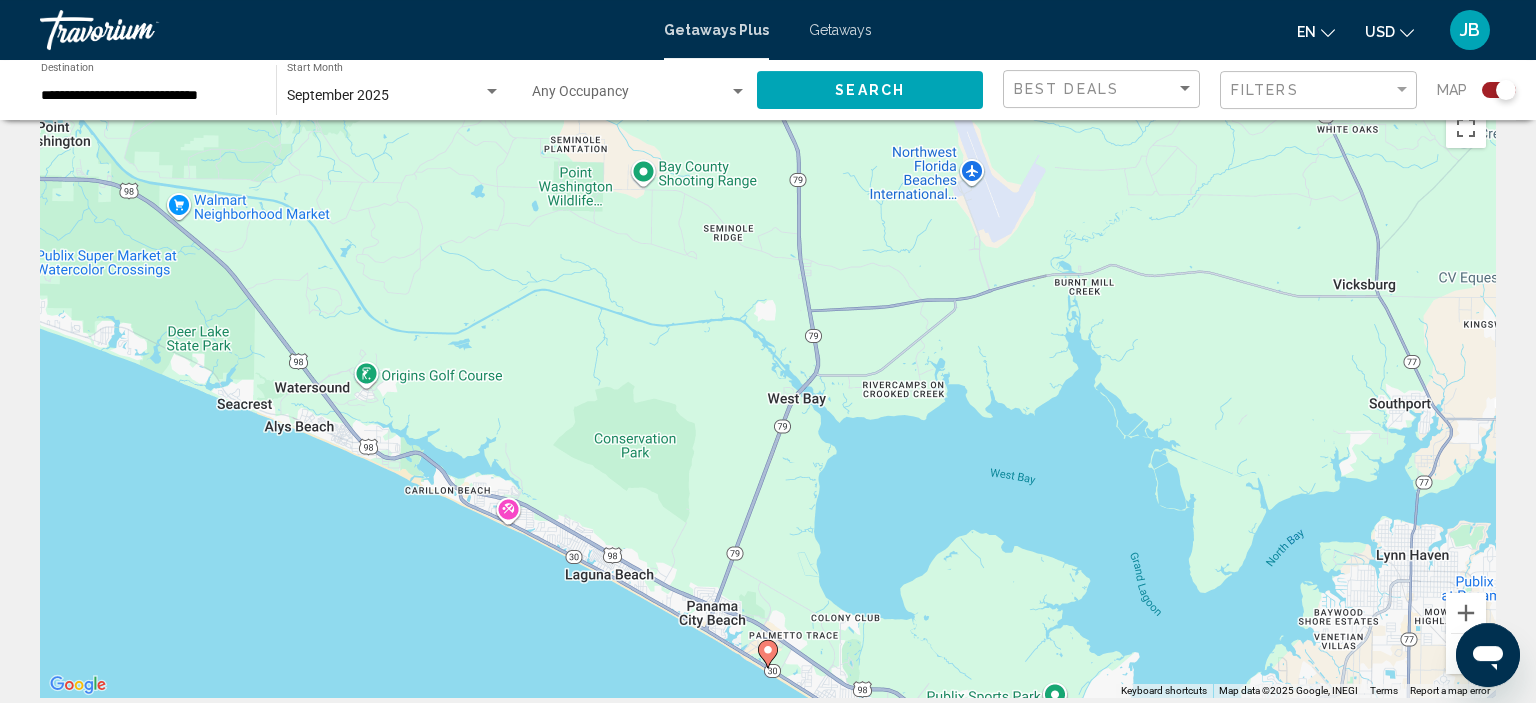 scroll, scrollTop: 0, scrollLeft: 0, axis: both 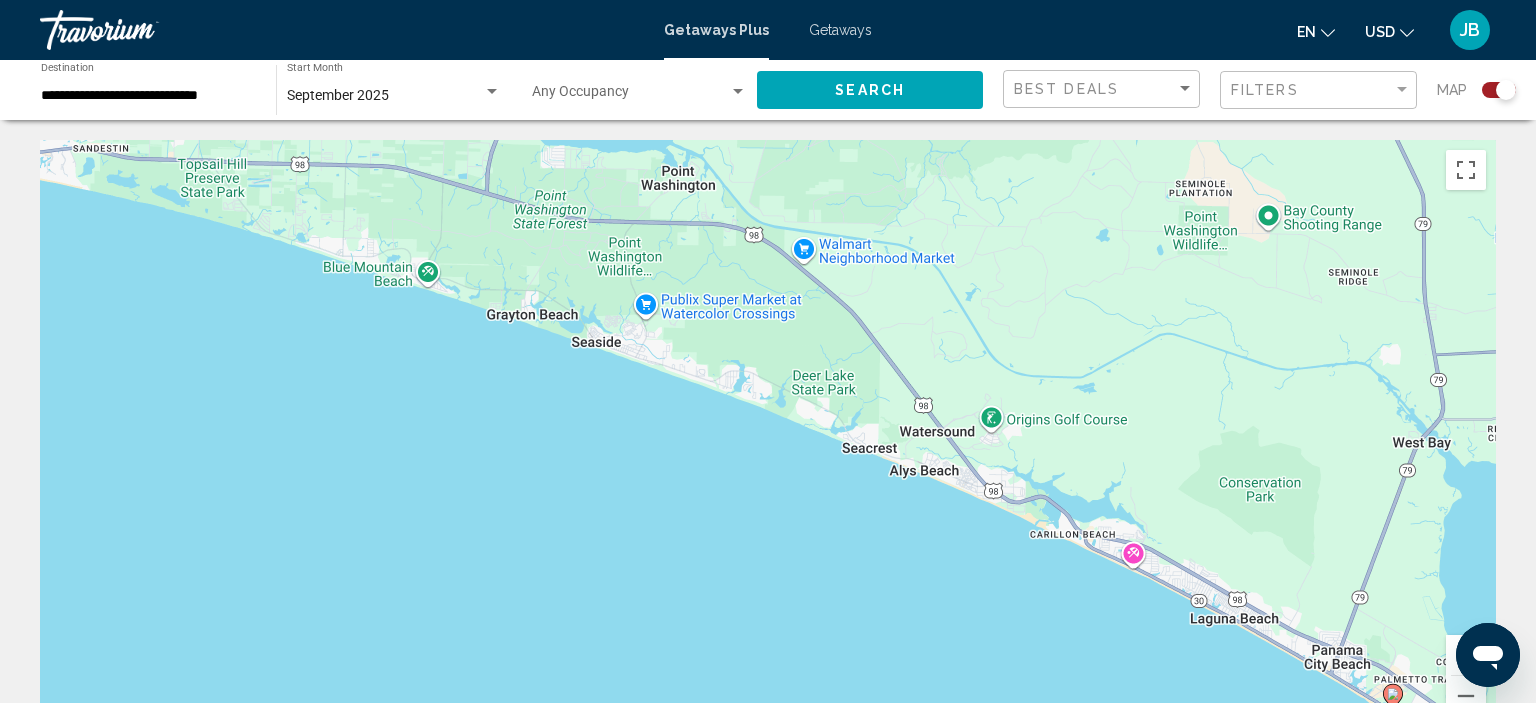 drag, startPoint x: 396, startPoint y: 474, endPoint x: 1024, endPoint y: 480, distance: 628.0287 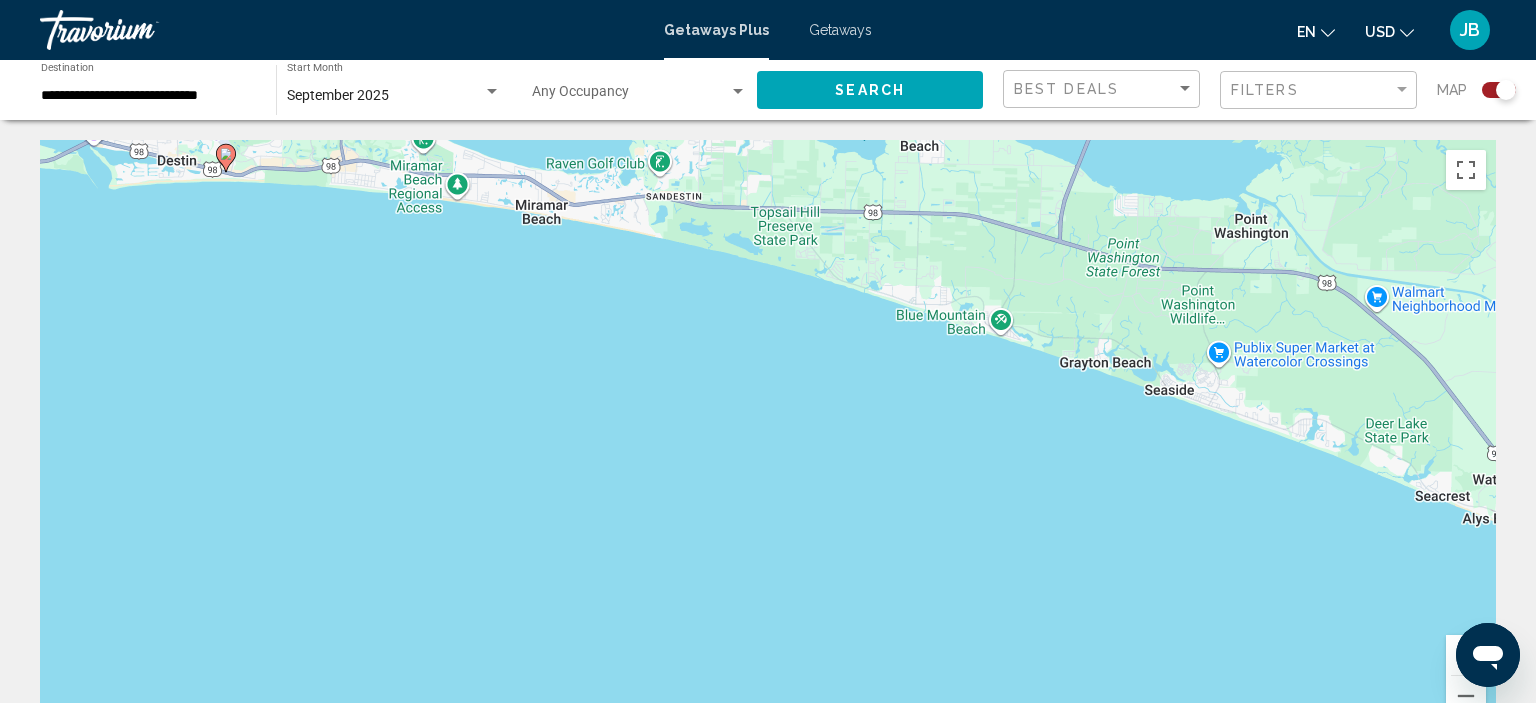 drag, startPoint x: 560, startPoint y: 286, endPoint x: 1070, endPoint y: 350, distance: 514 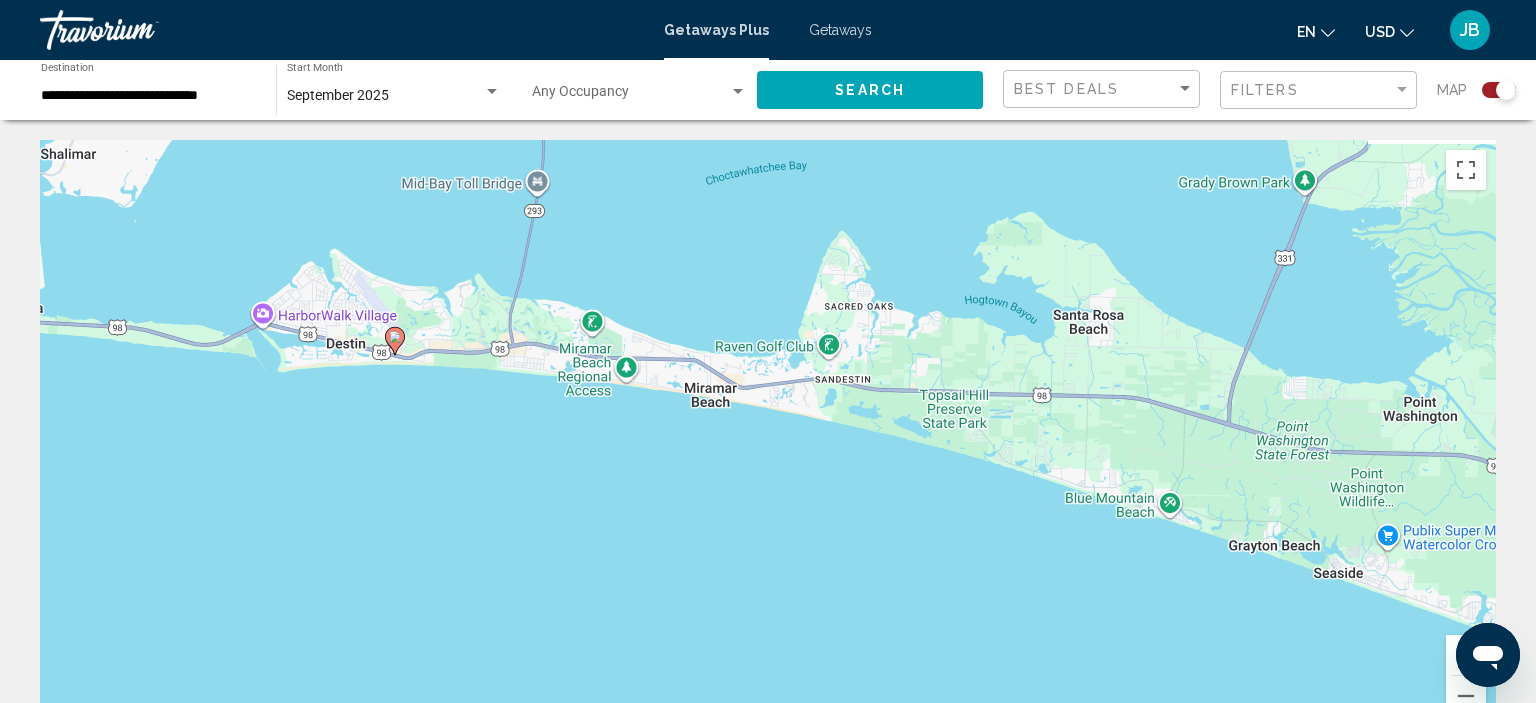 drag, startPoint x: 628, startPoint y: 194, endPoint x: 624, endPoint y: 382, distance: 188.04254 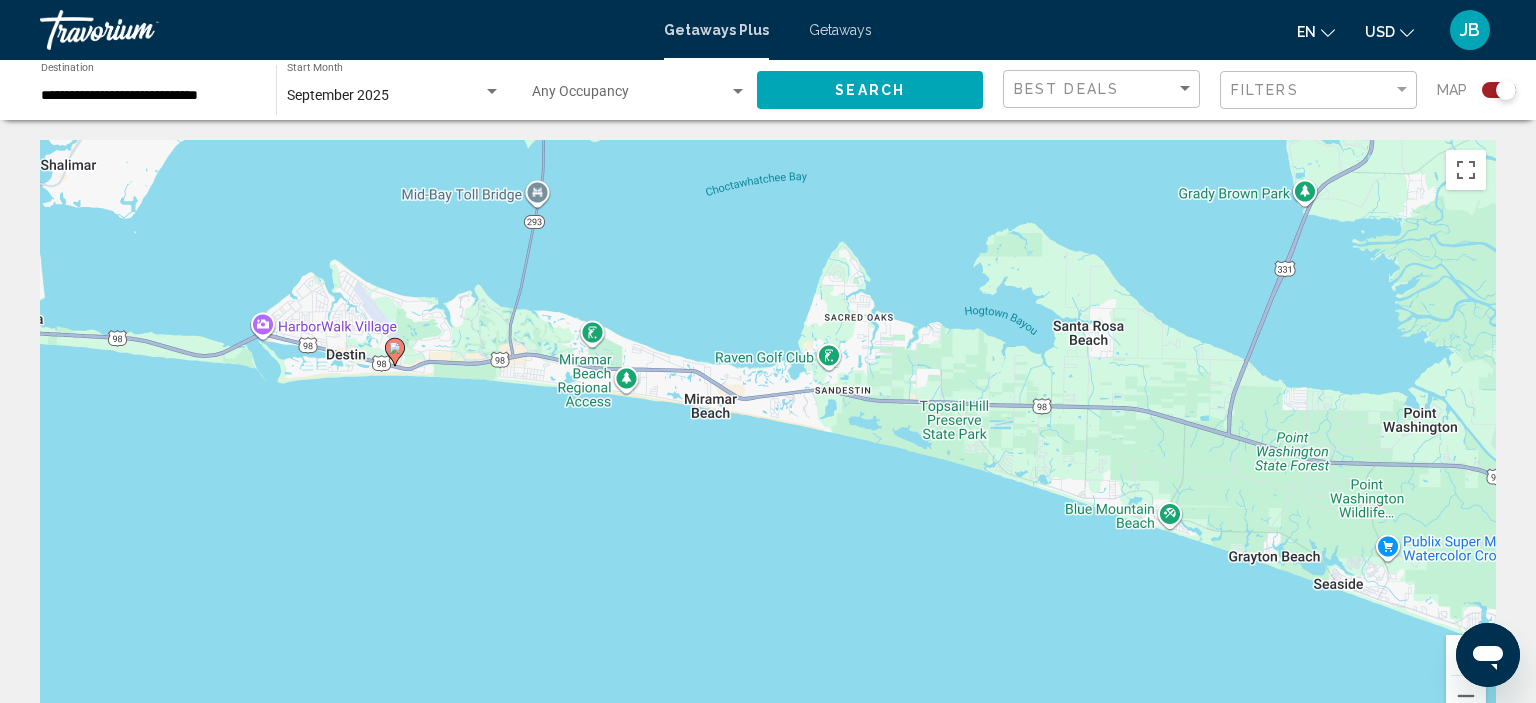click on "To activate drag with keyboard, press Alt + Enter. Once in keyboard drag state, use the arrow keys to move the marker. To complete the drag, press the Enter key. To cancel, press Escape." at bounding box center [768, 440] 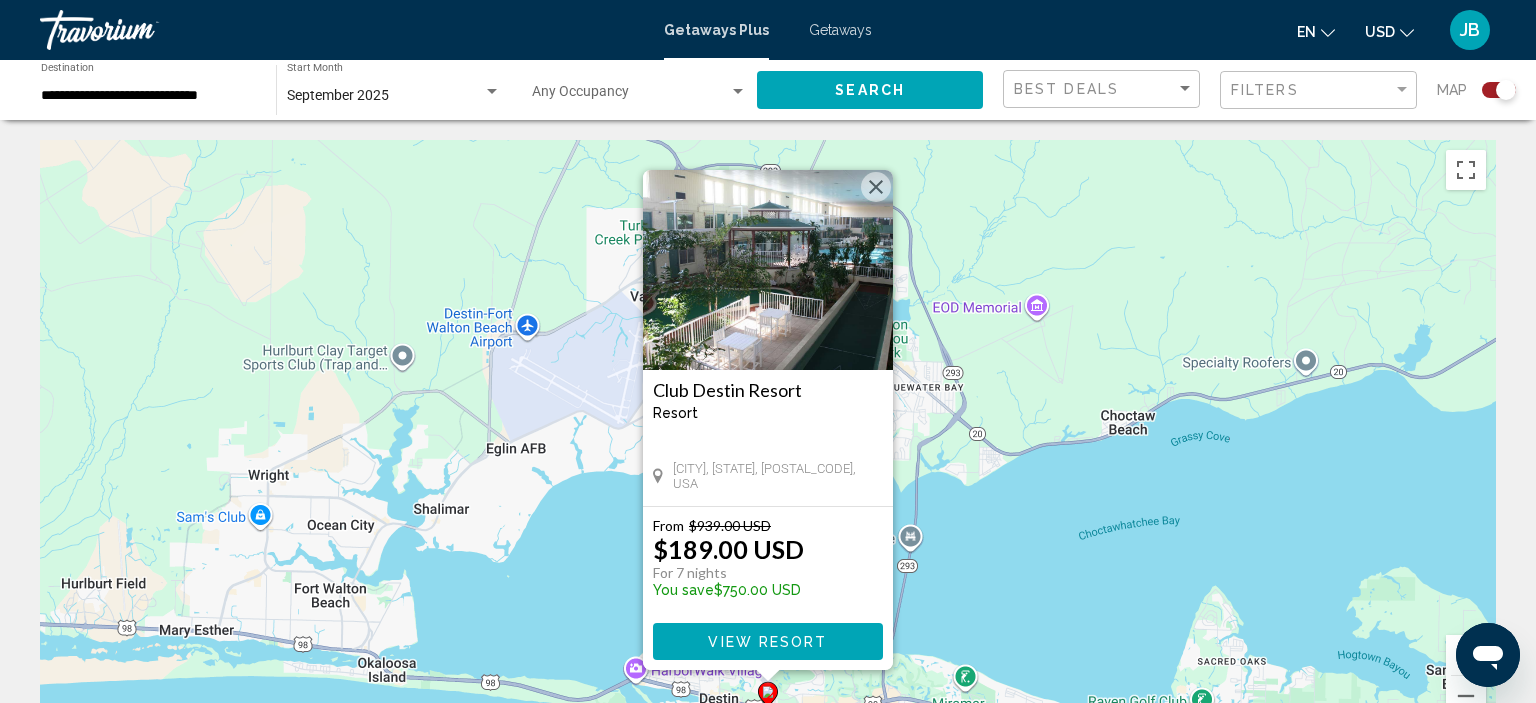 click on "From $939.00 USD $189.00 USD For 7 nights You save  $750.00 USD  View Resort" at bounding box center (768, 588) 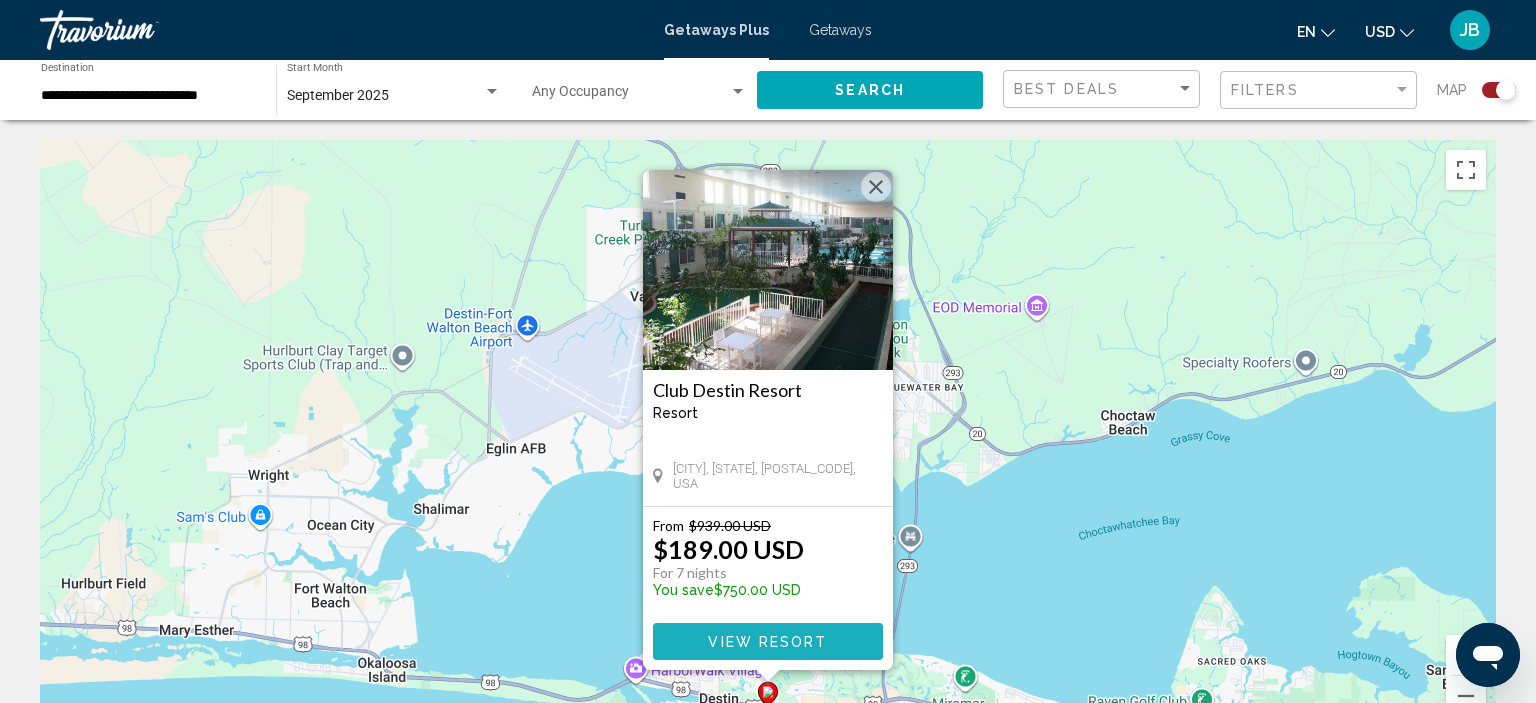 click on "View Resort" at bounding box center [767, 642] 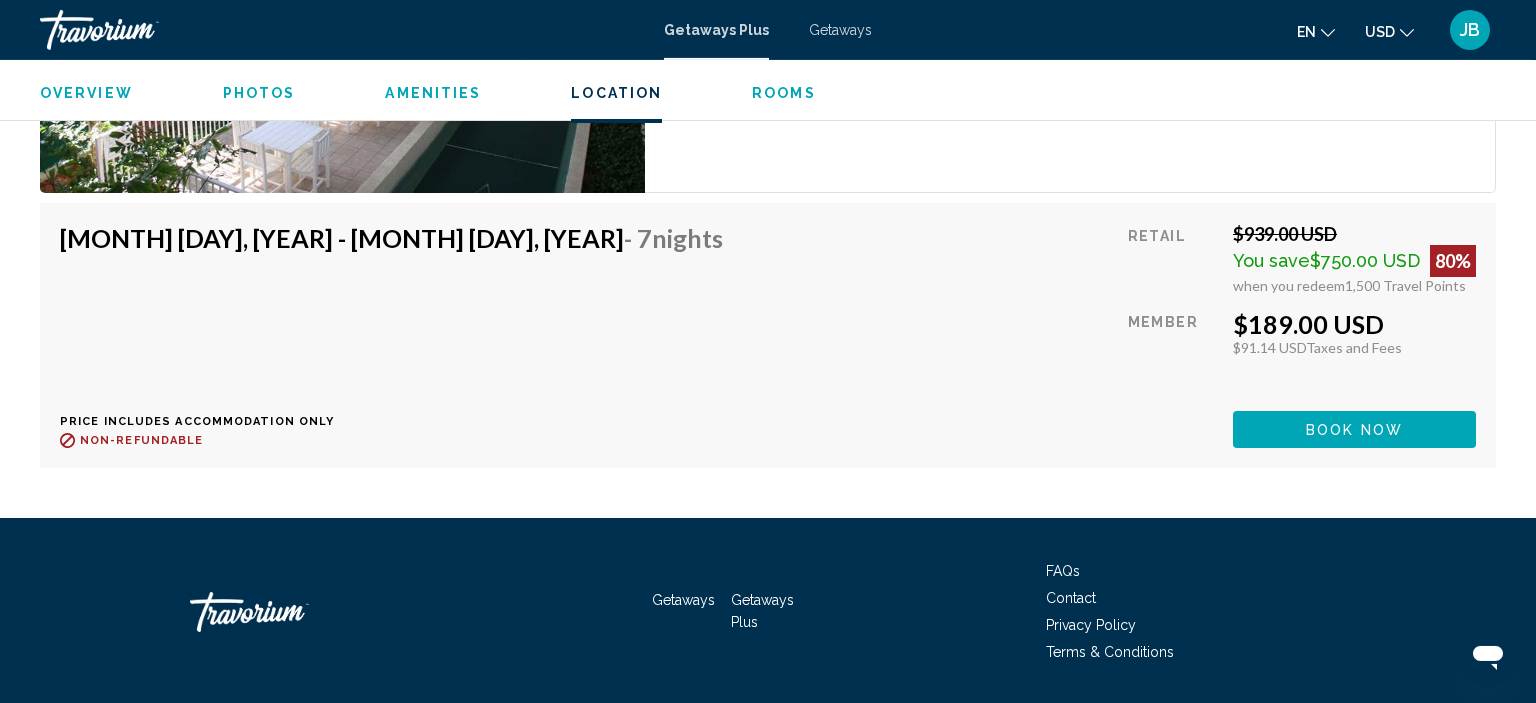 scroll, scrollTop: 3064, scrollLeft: 0, axis: vertical 